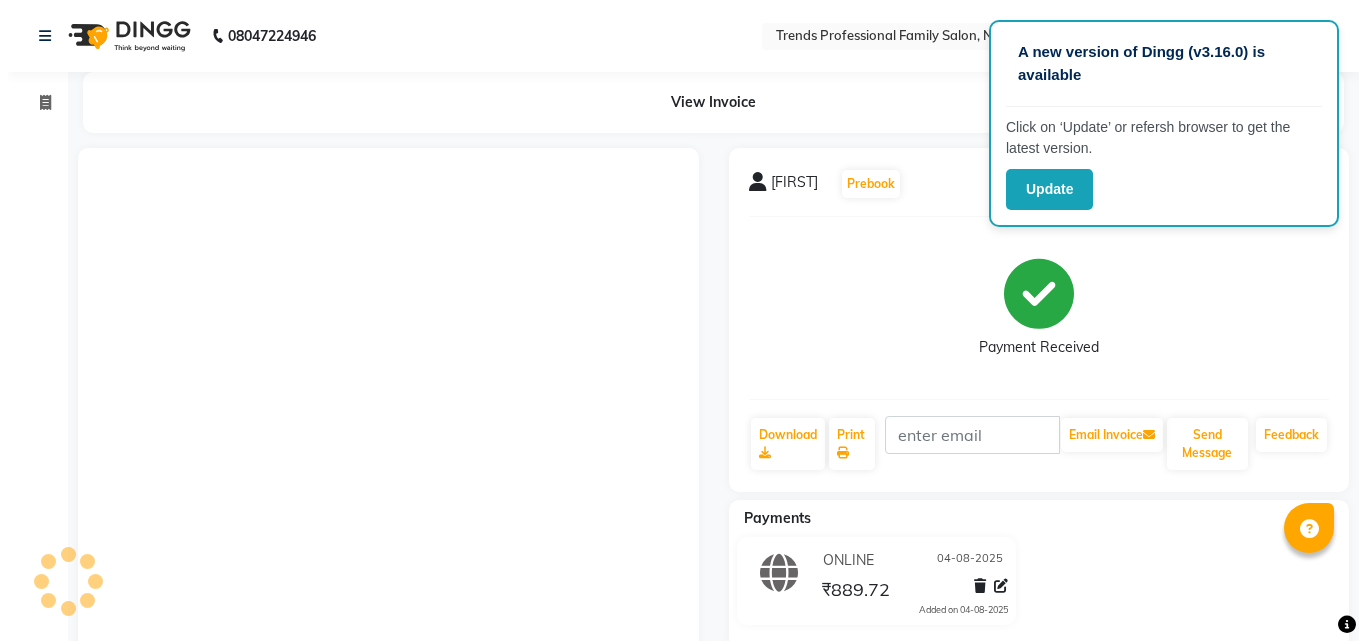 scroll, scrollTop: 0, scrollLeft: 0, axis: both 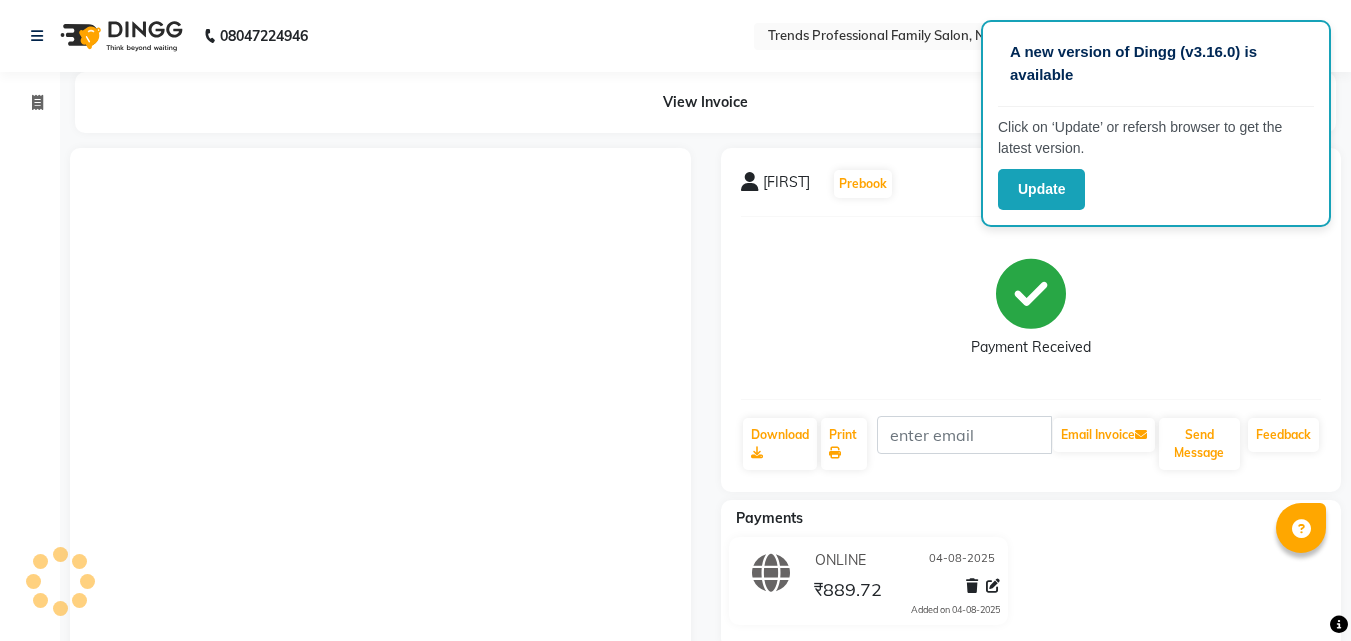 click on "Invoice" 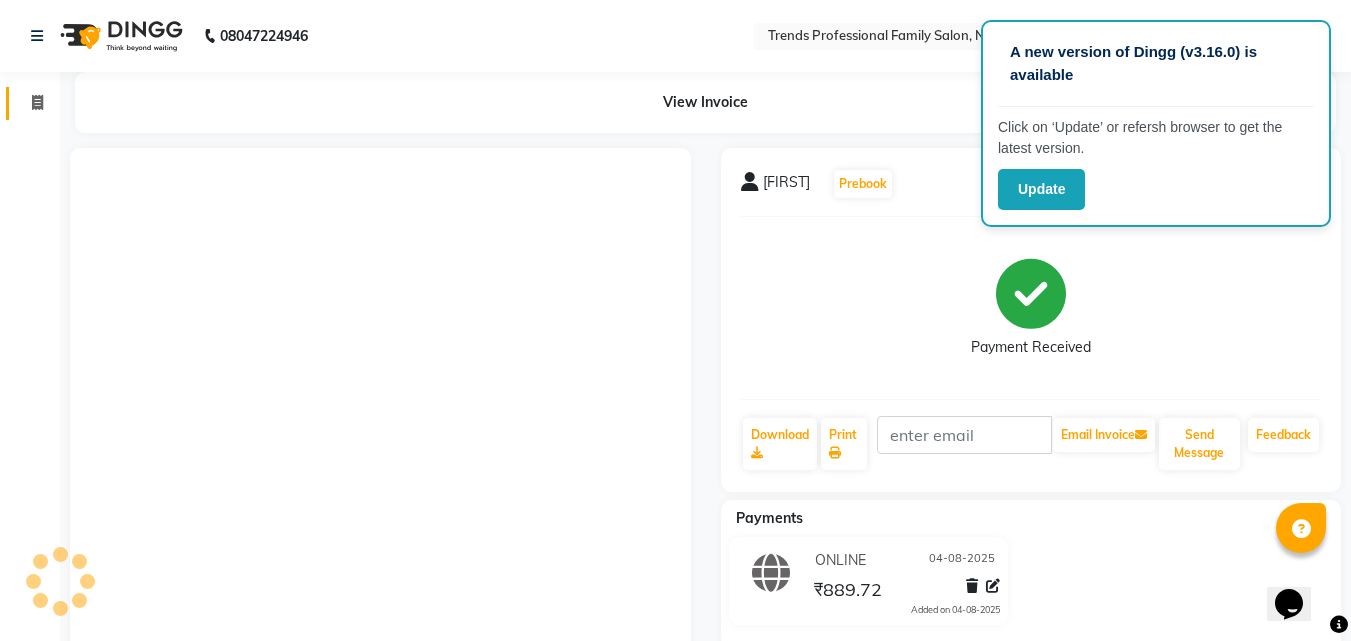scroll, scrollTop: 0, scrollLeft: 0, axis: both 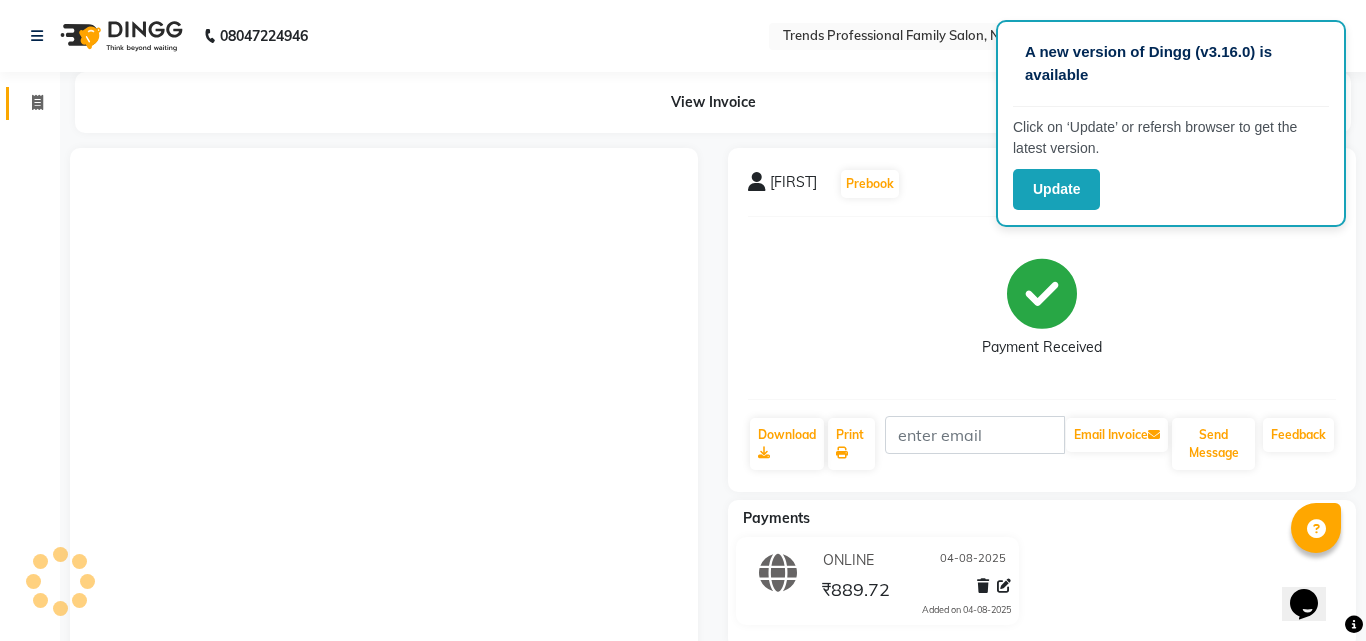 select on "service" 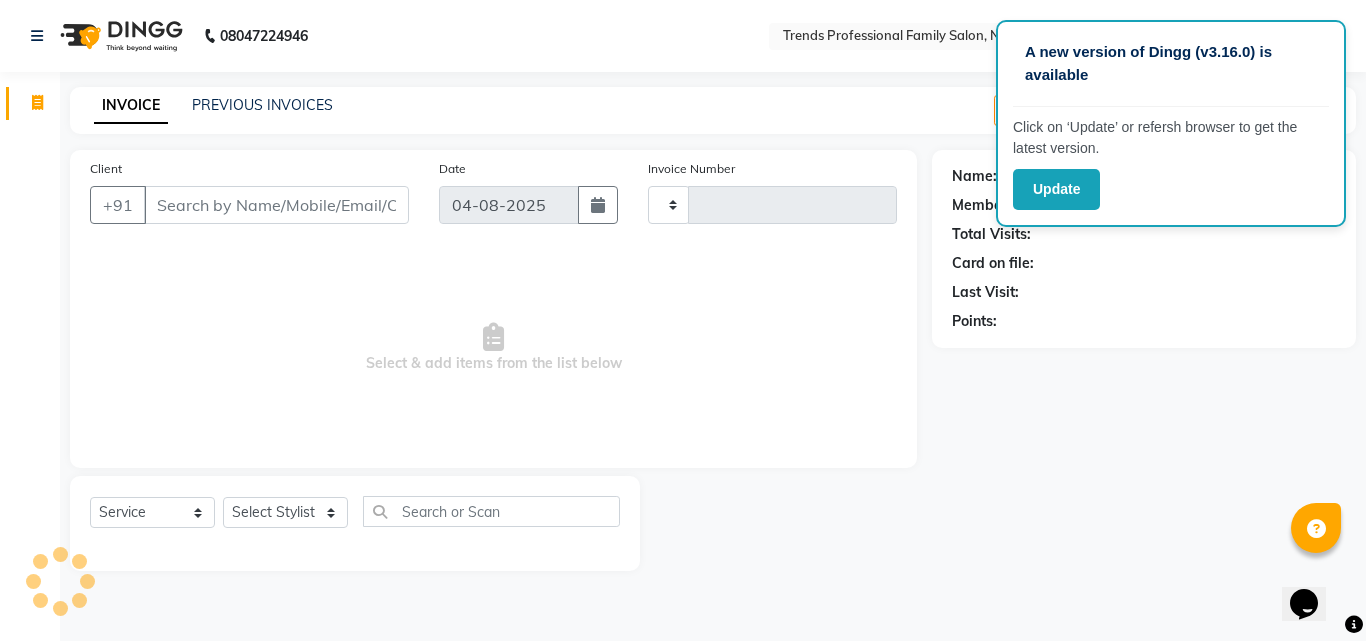type on "2439" 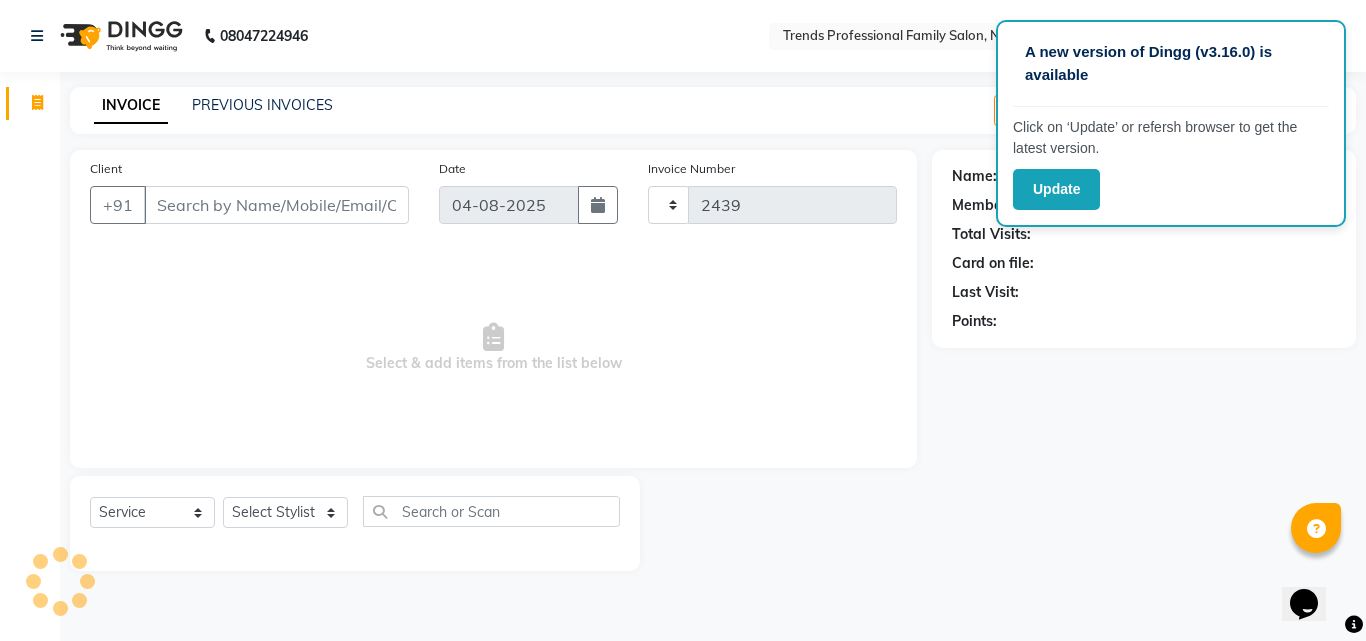 select on "7345" 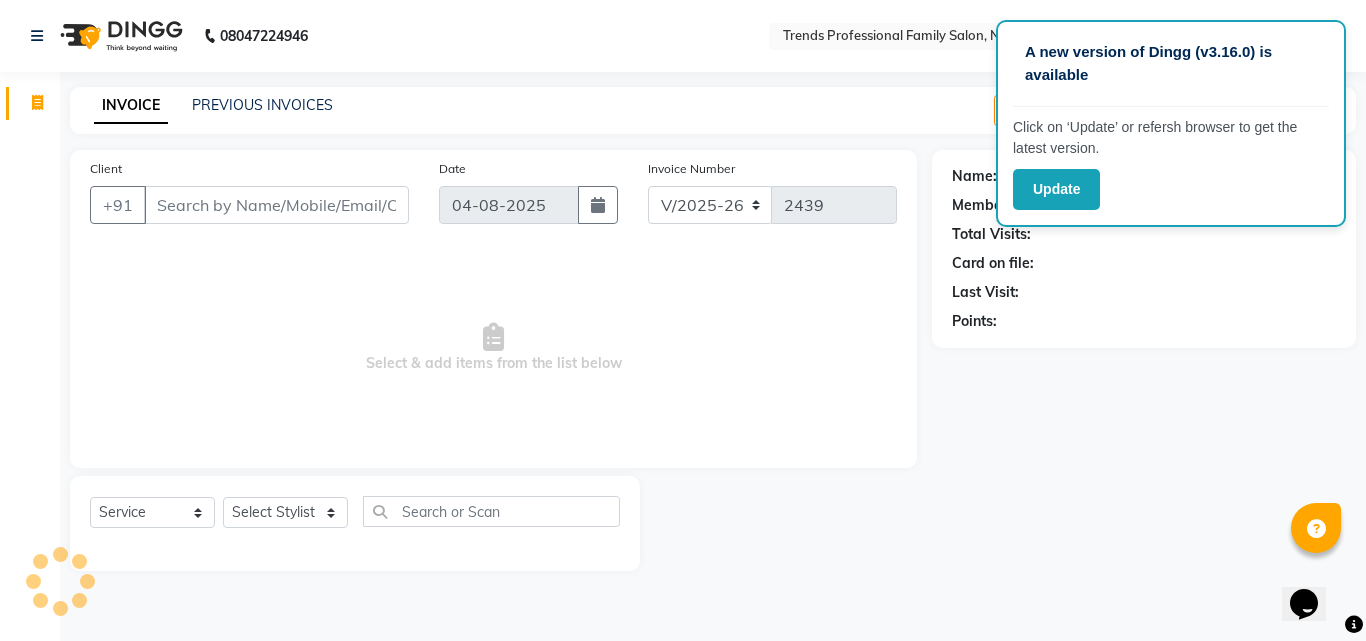 click on "A new version of Dingg (v3.16.0) is available  Click on ‘Update’ or refersh browser to get the latest version.  Update [PHONE] Select Location × Trends Professional Family Salon, Nelamangala Default Panel My Panel English ENGLISH Español العربية मराठी हिंदी ગુજરાતી தமிழ் 中文 Notifications nothing to show ☀ Trends Professional Family Salon, Nelamangala  Invoice Segments Page Builder INVOICE PREVIOUS INVOICES Create New   Save   Open Invoices  Client +[PHONE] Date [DATE] Invoice Number V/2025 V/2025-26 2439  Select & add items from the list below  Select  Service  Product  Membership  Package Voucher Prepaid Gift Card  Select Stylist Name: Membership: Total Visits: Card on file: Last Visit:  Points:" at bounding box center (683, 320) 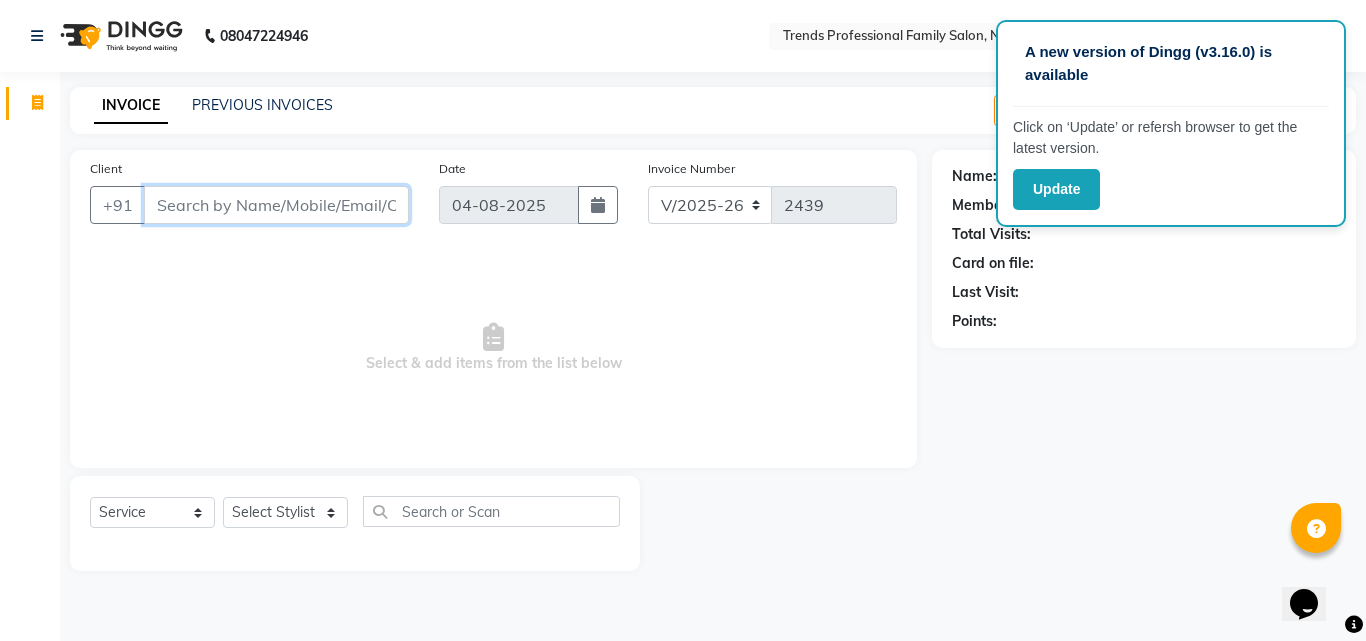 click on "Client" at bounding box center (276, 205) 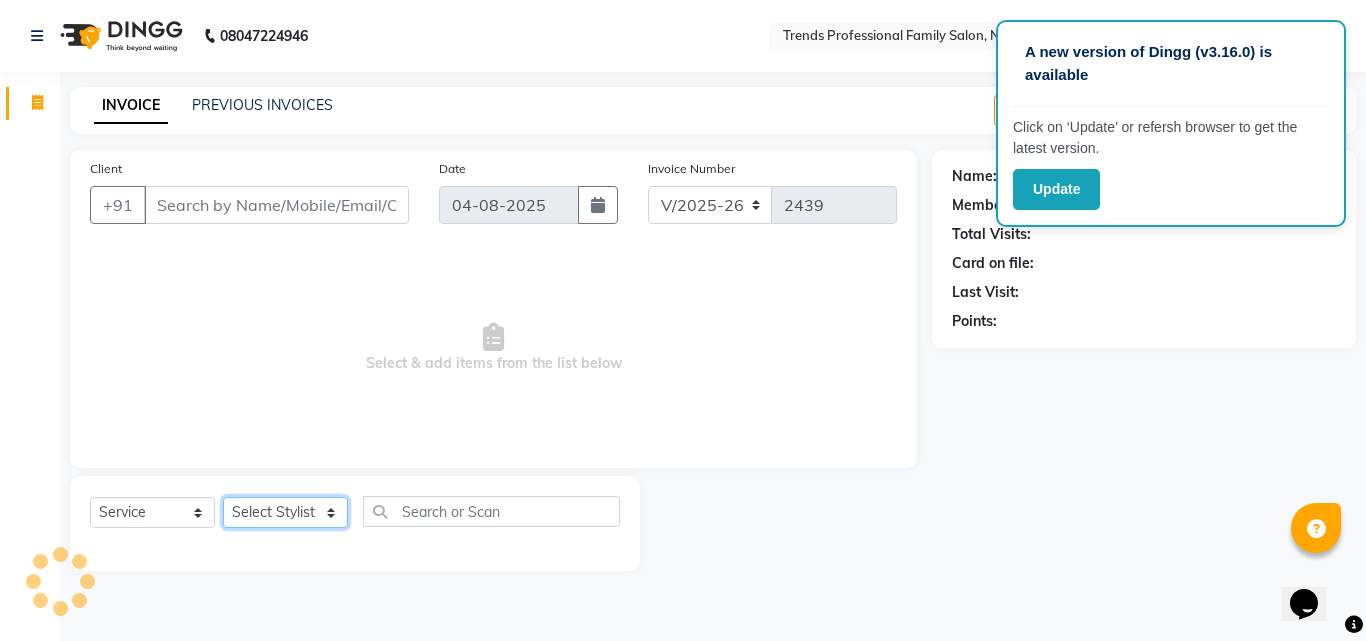 click on "Select Stylist" 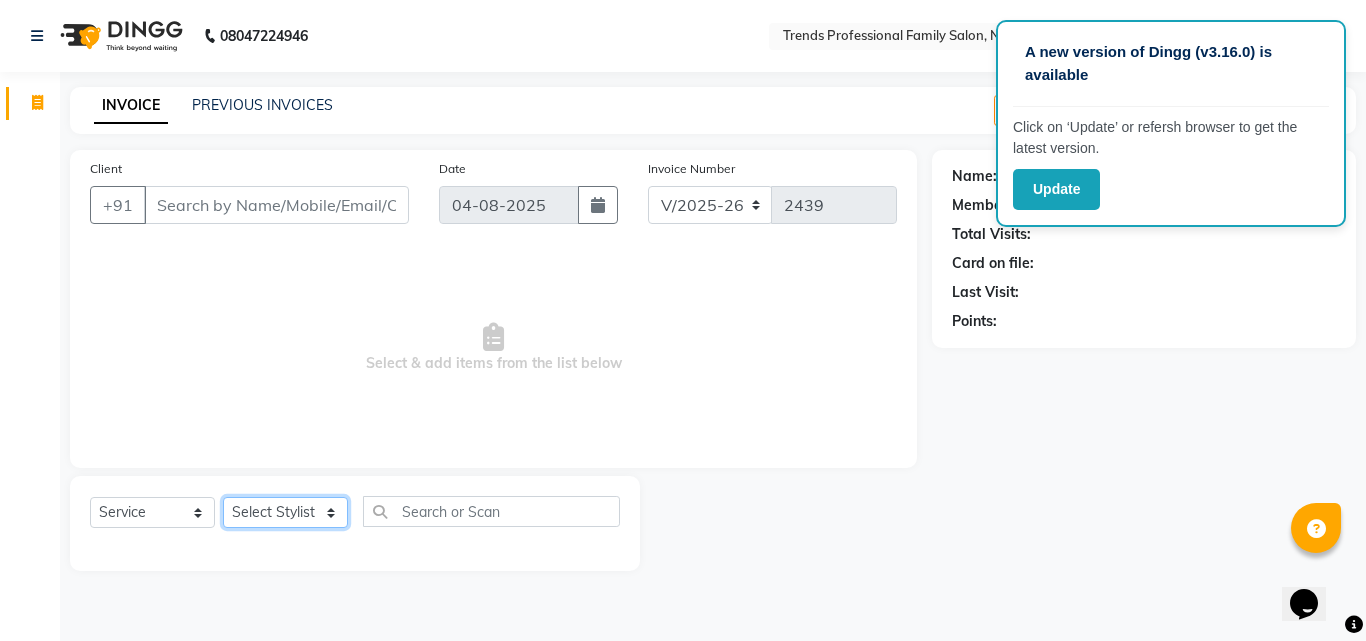 click on "Select Stylist" 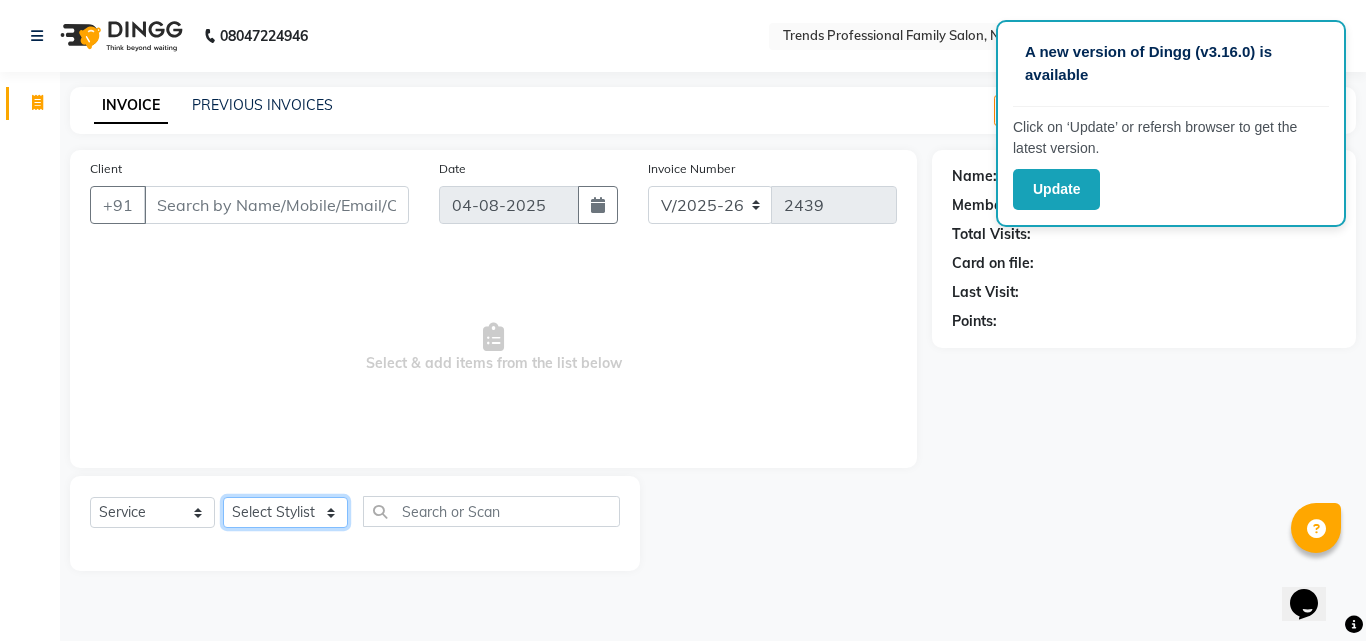 click on "Select Stylist ANITHA AVANTHIKA Hithaishi IMRAN KHAN KANCHAN MUSKHAN RUSTHAM SEEMA SHIVA SOURAV Sumika Trends" 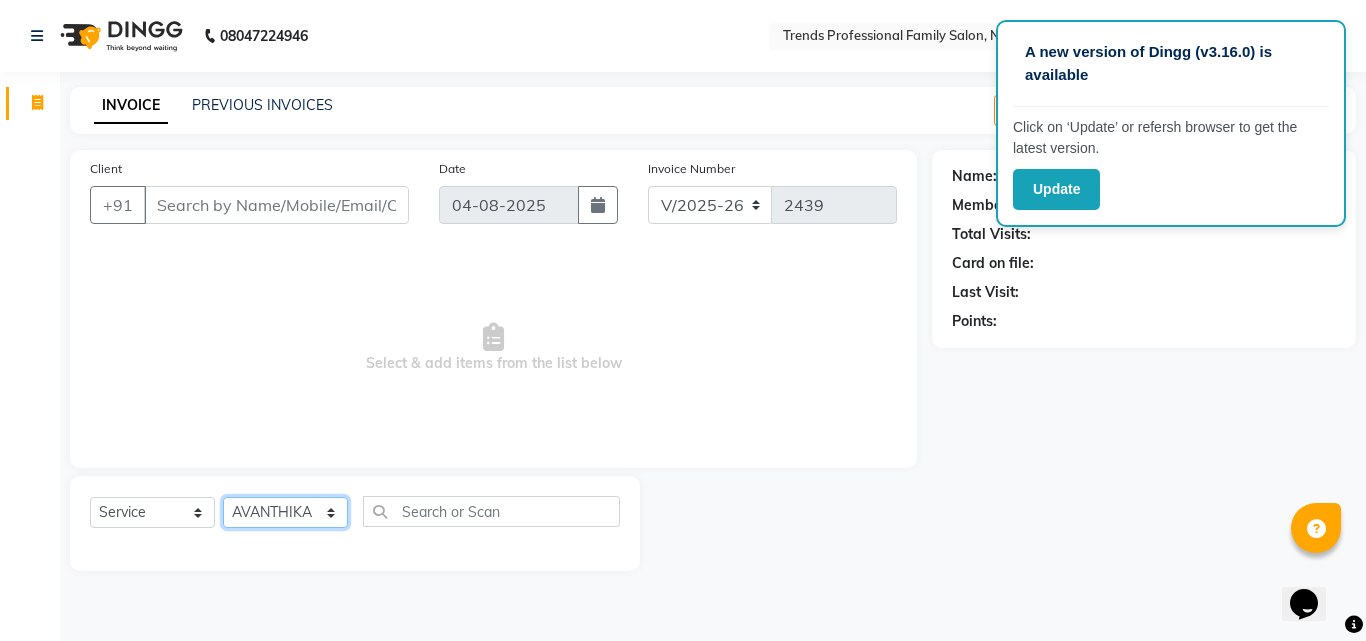 click on "Select Stylist ANITHA AVANTHIKA Hithaishi IMRAN KHAN KANCHAN MUSKHAN RUSTHAM SEEMA SHIVA SOURAV Sumika Trends" 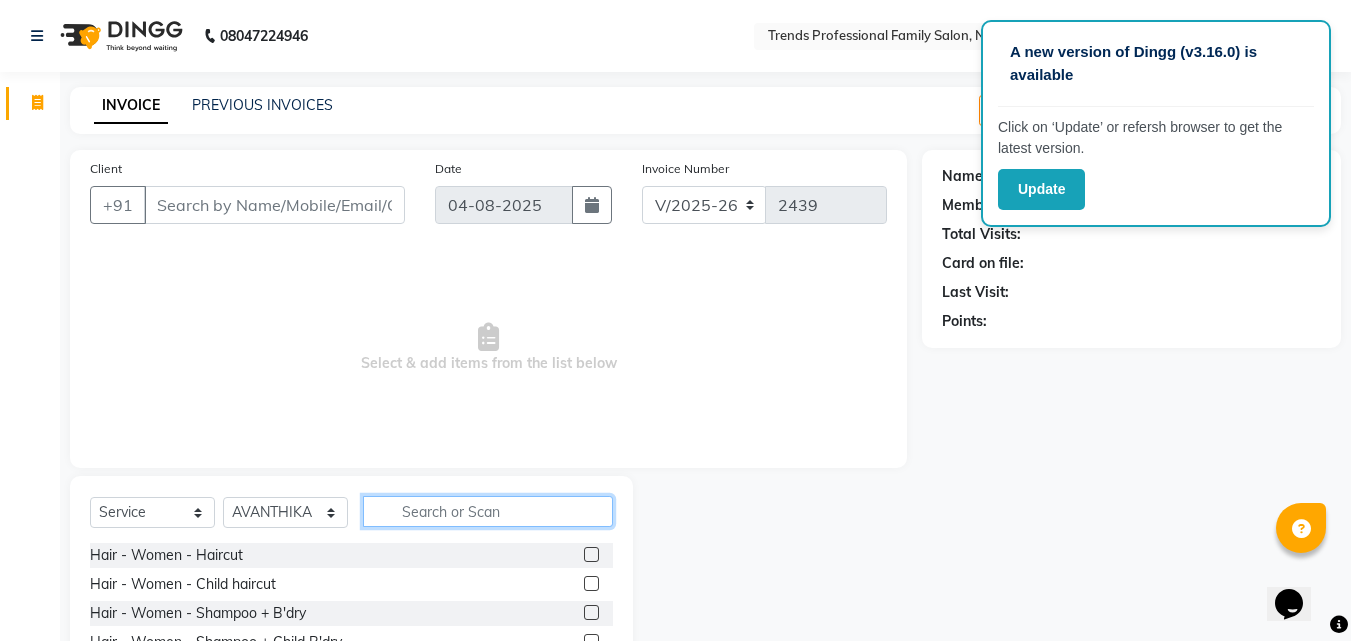 click 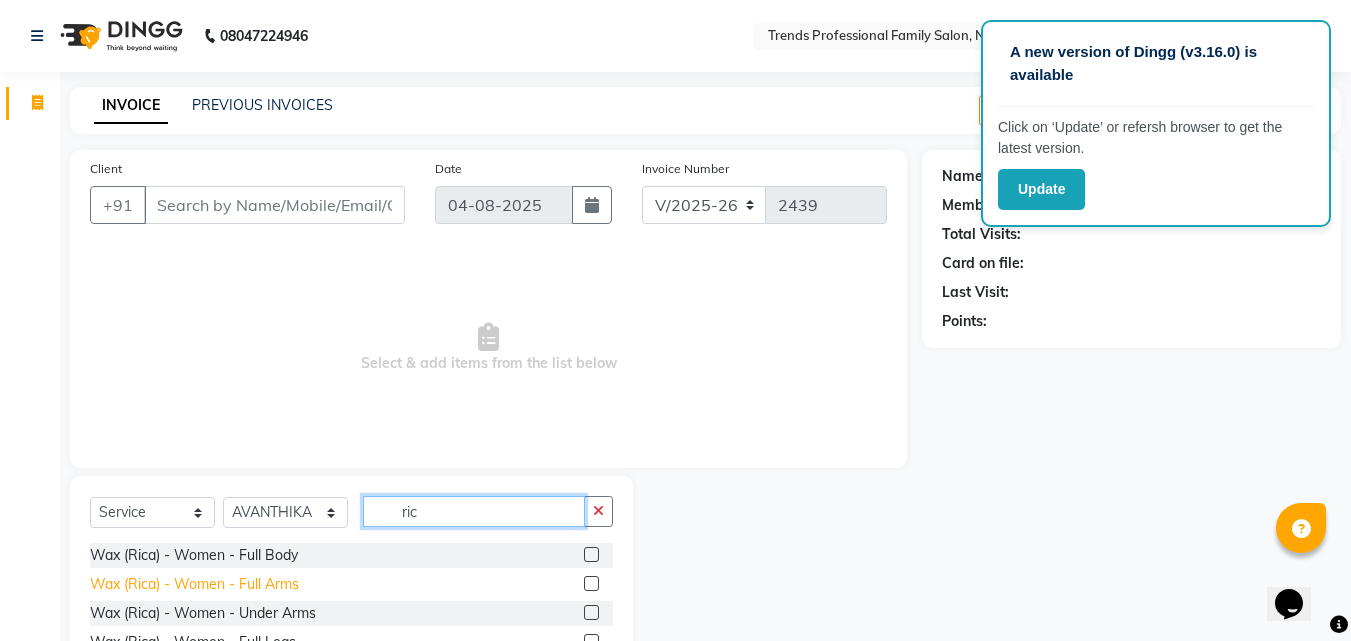 type on "ric" 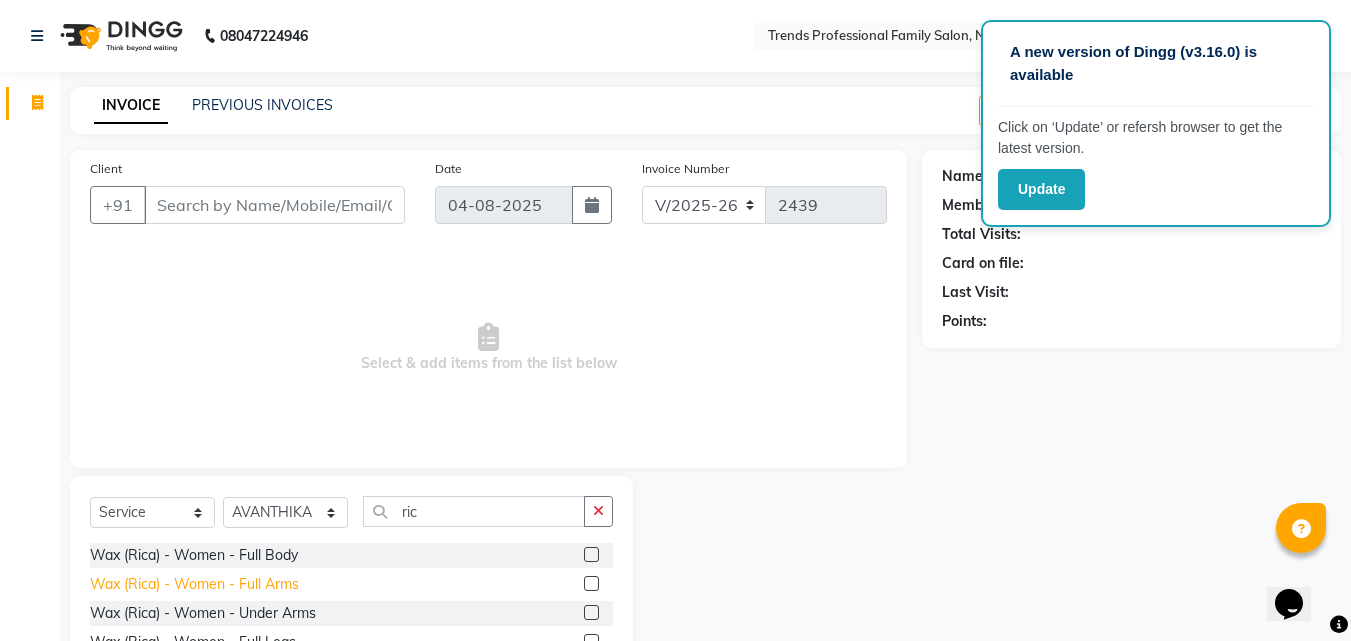 click on "Wax (Rica) - Women - Full Arms" 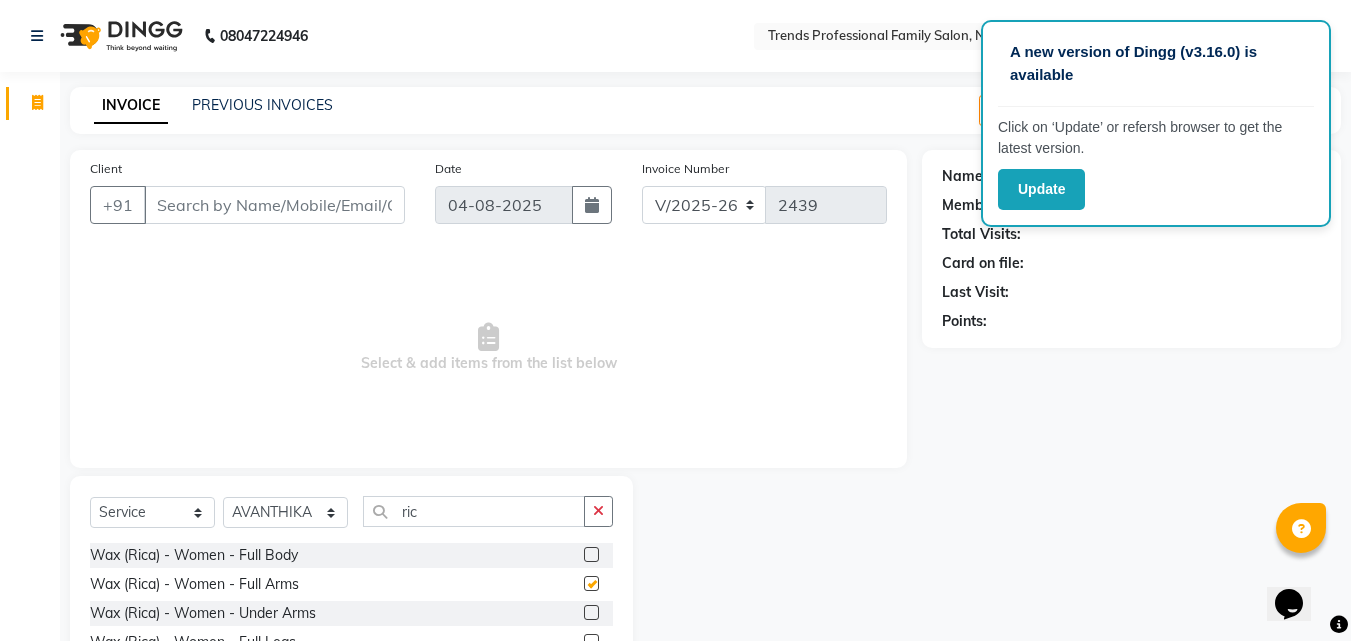 checkbox on "false" 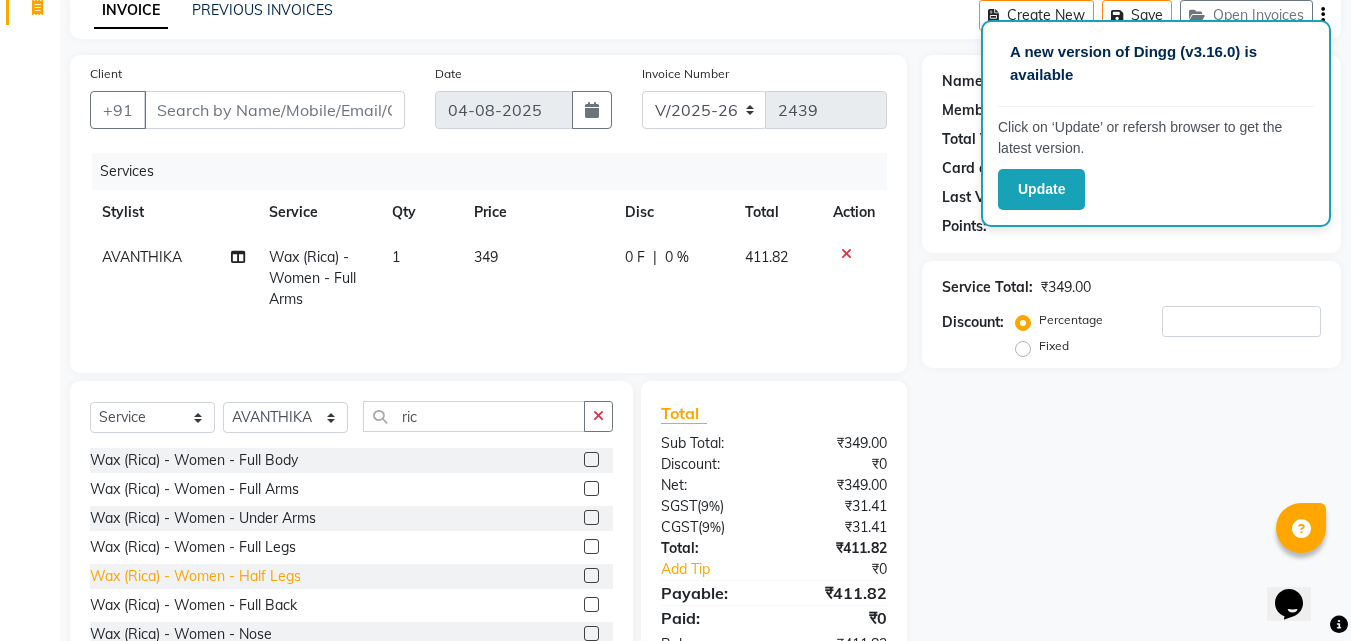 scroll, scrollTop: 160, scrollLeft: 0, axis: vertical 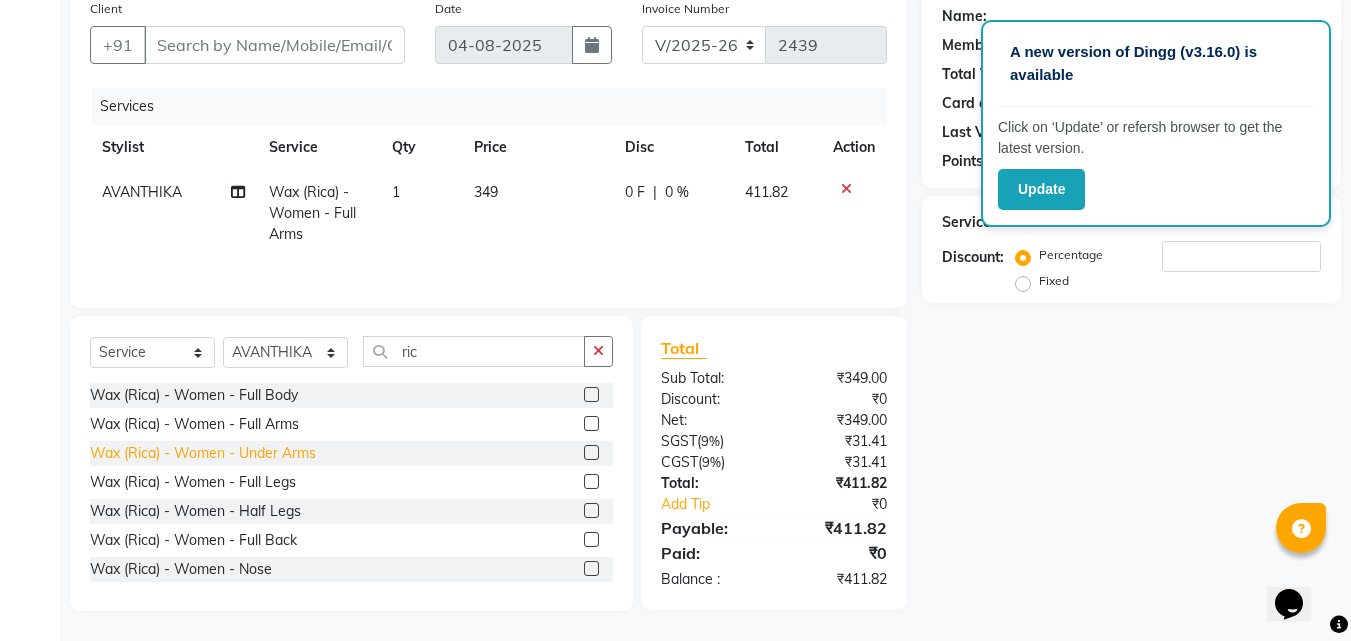click on "Wax (Rica) - Women - Under Arms" 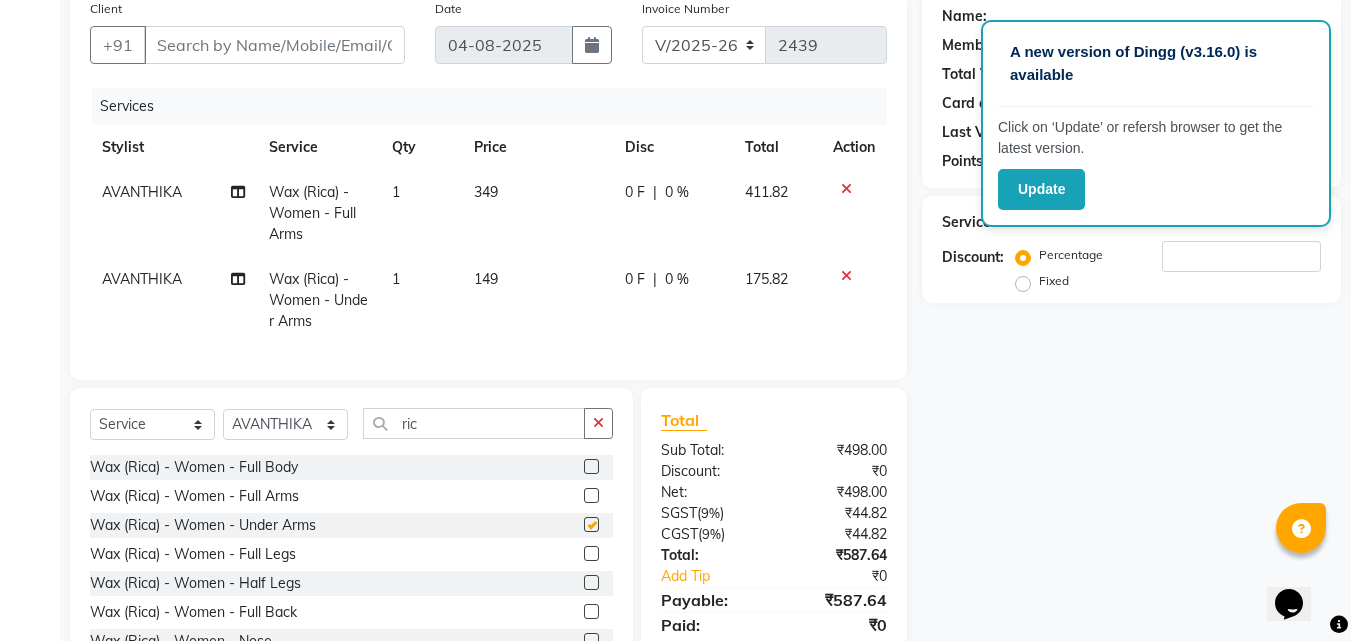 checkbox on "false" 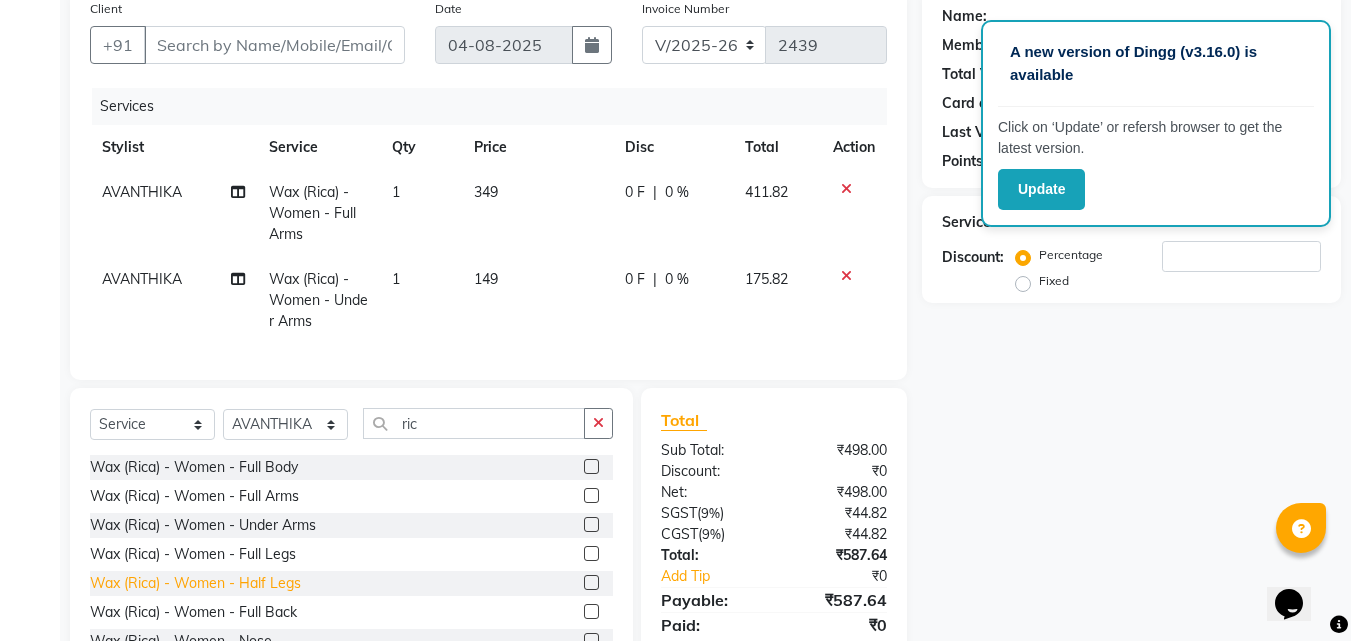 click on "Wax (Rica) - Women - Half Legs" 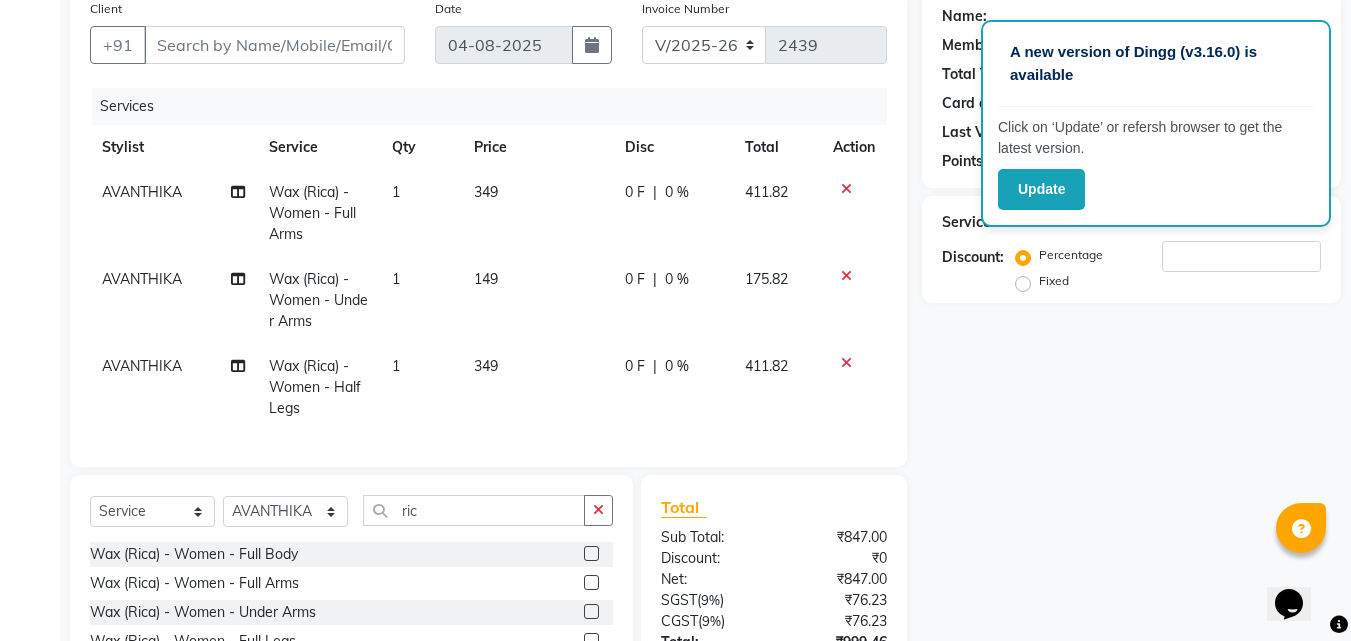 checkbox on "false" 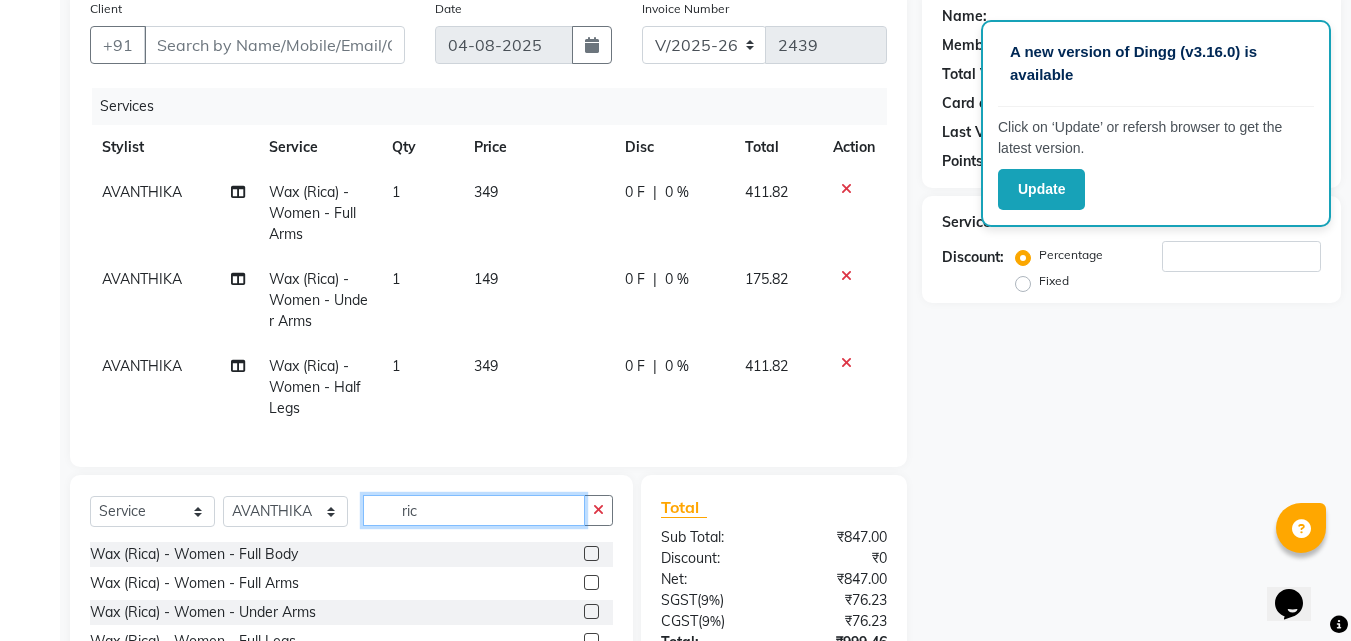 drag, startPoint x: 451, startPoint y: 526, endPoint x: 353, endPoint y: 525, distance: 98.005104 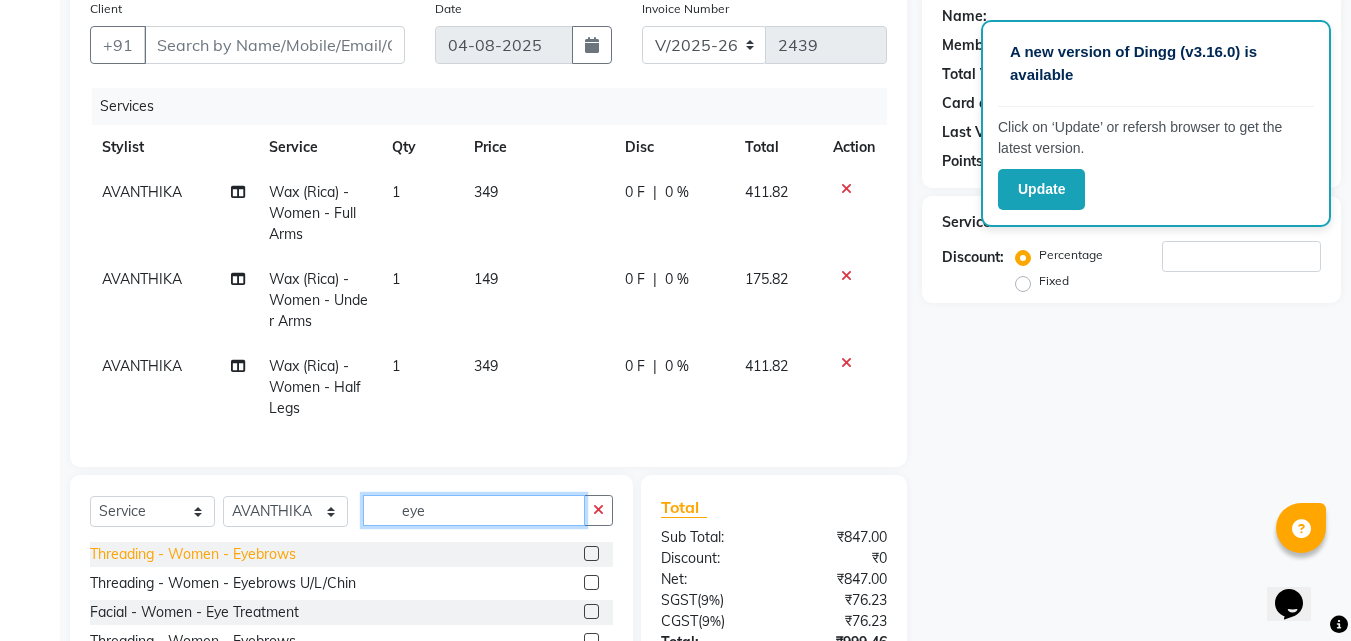 type on "eye" 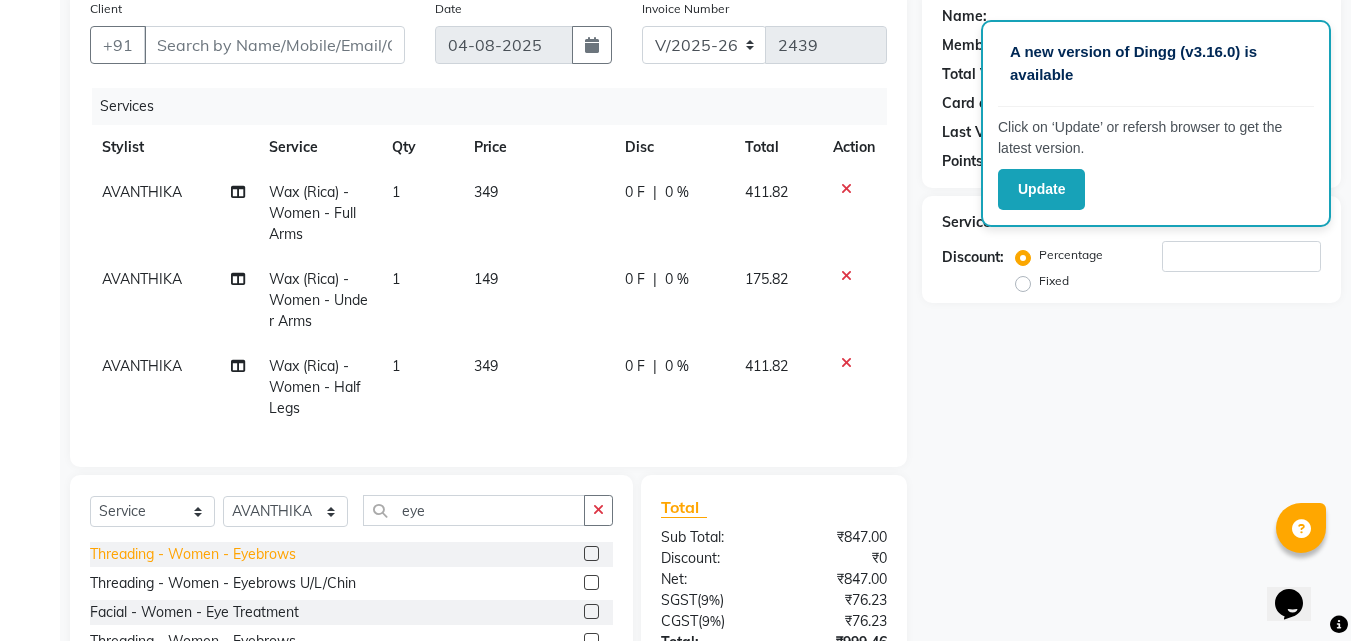 click on "Threading - Women - Eyebrows" 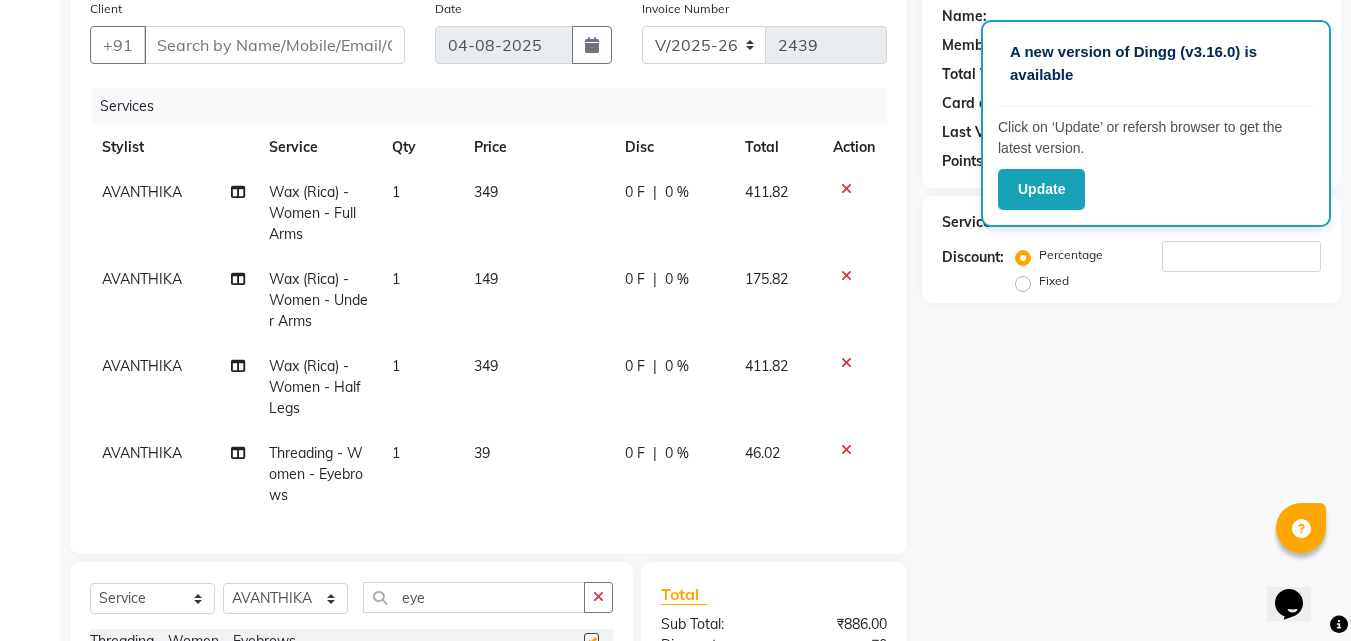 checkbox on "false" 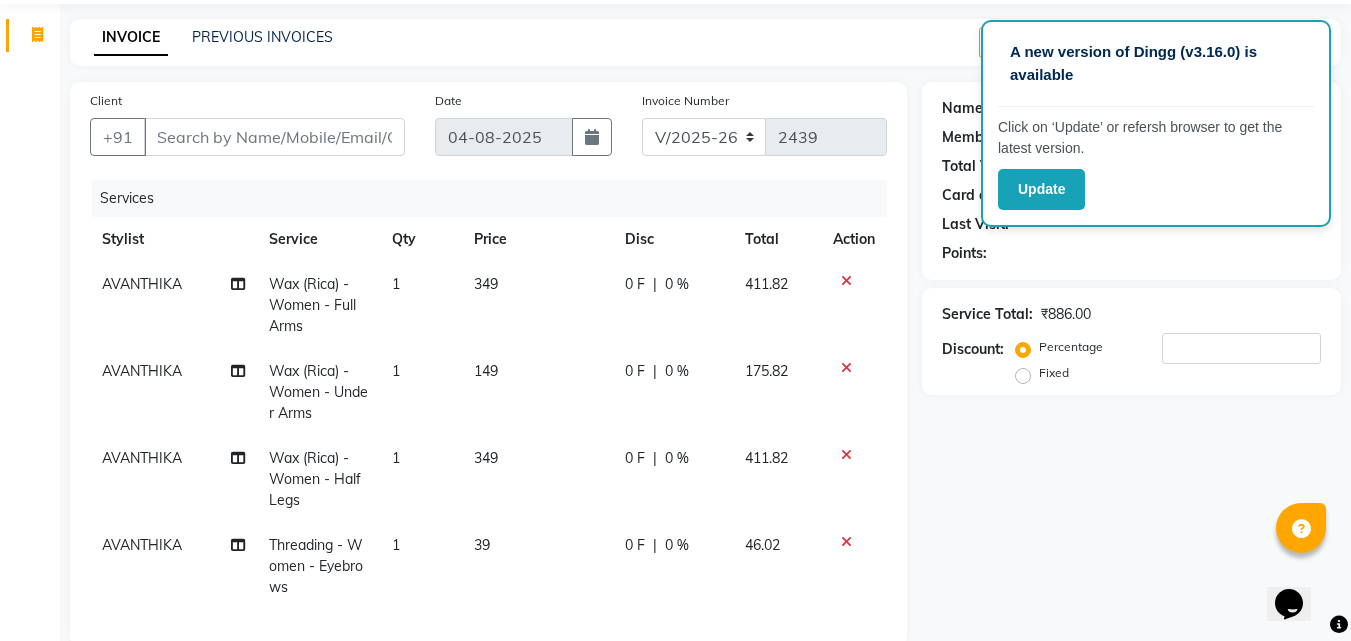 scroll, scrollTop: 0, scrollLeft: 0, axis: both 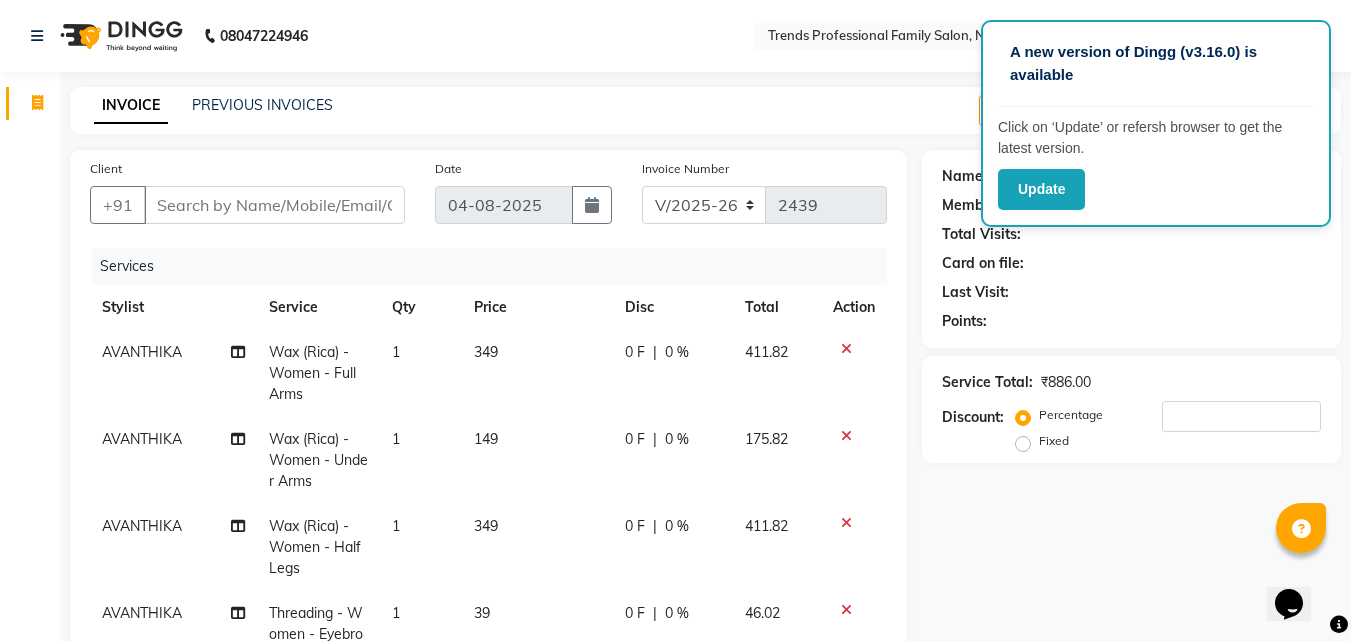 click on "INVOICE PREVIOUS INVOICES Create New   Save   Open Invoices" 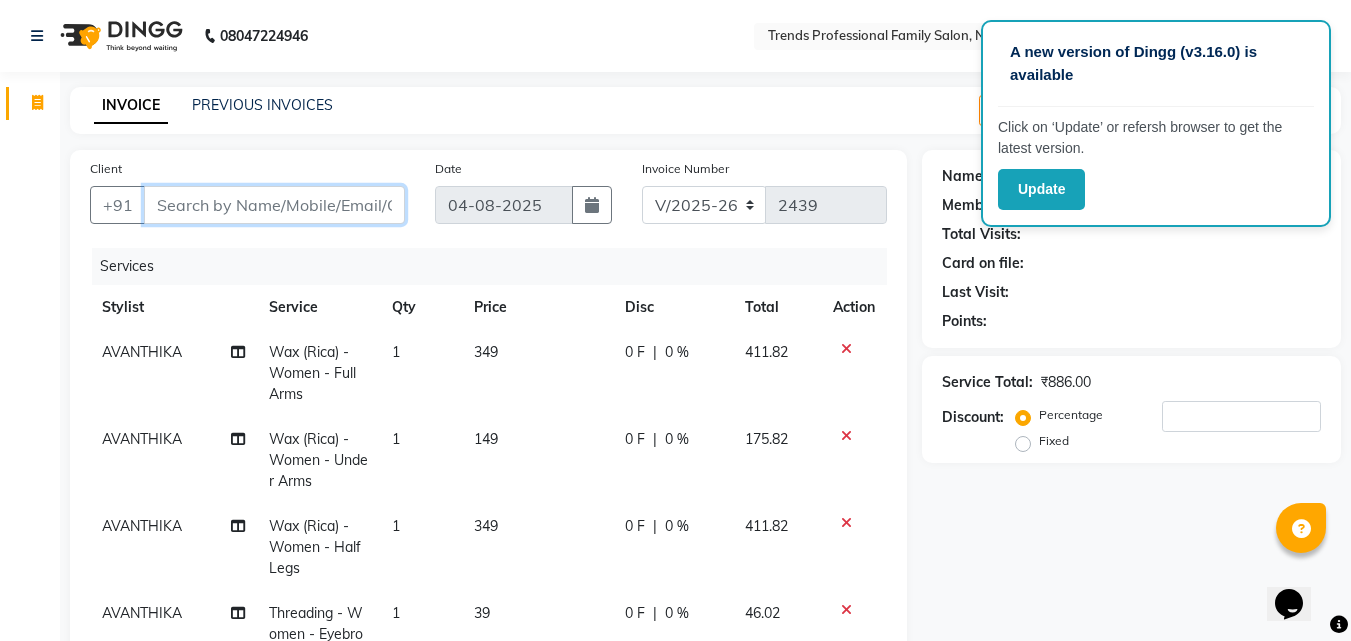 click on "Client" at bounding box center (274, 205) 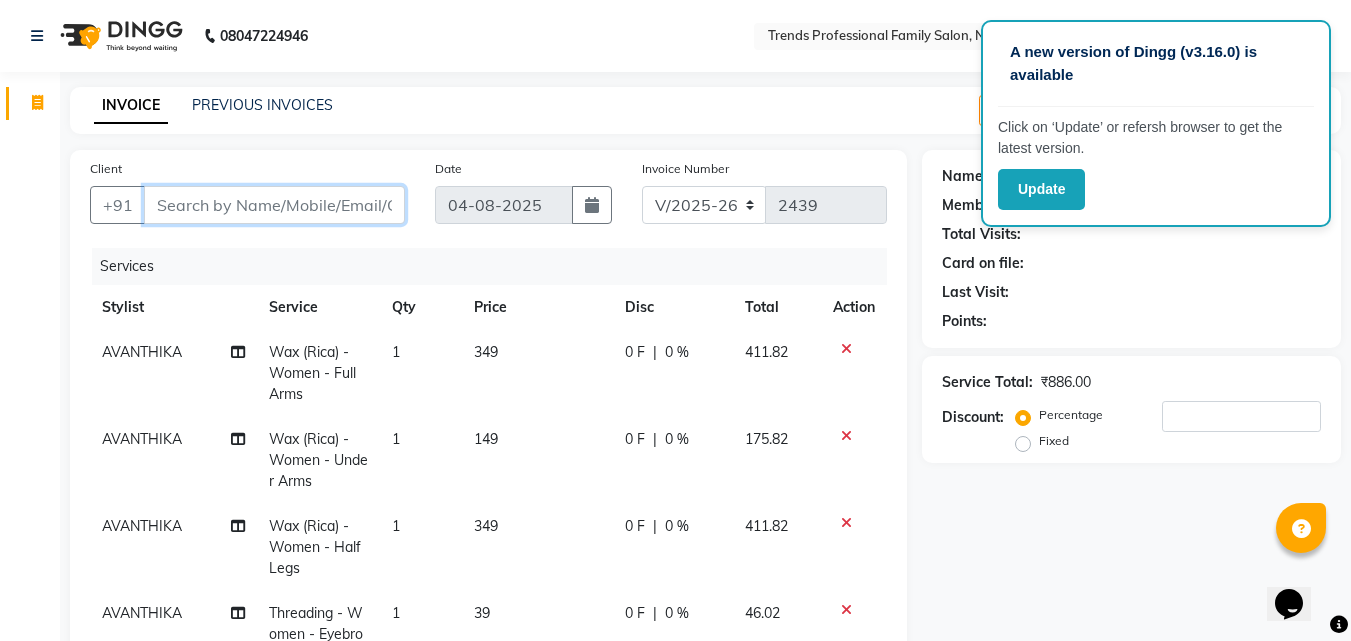 type on "7" 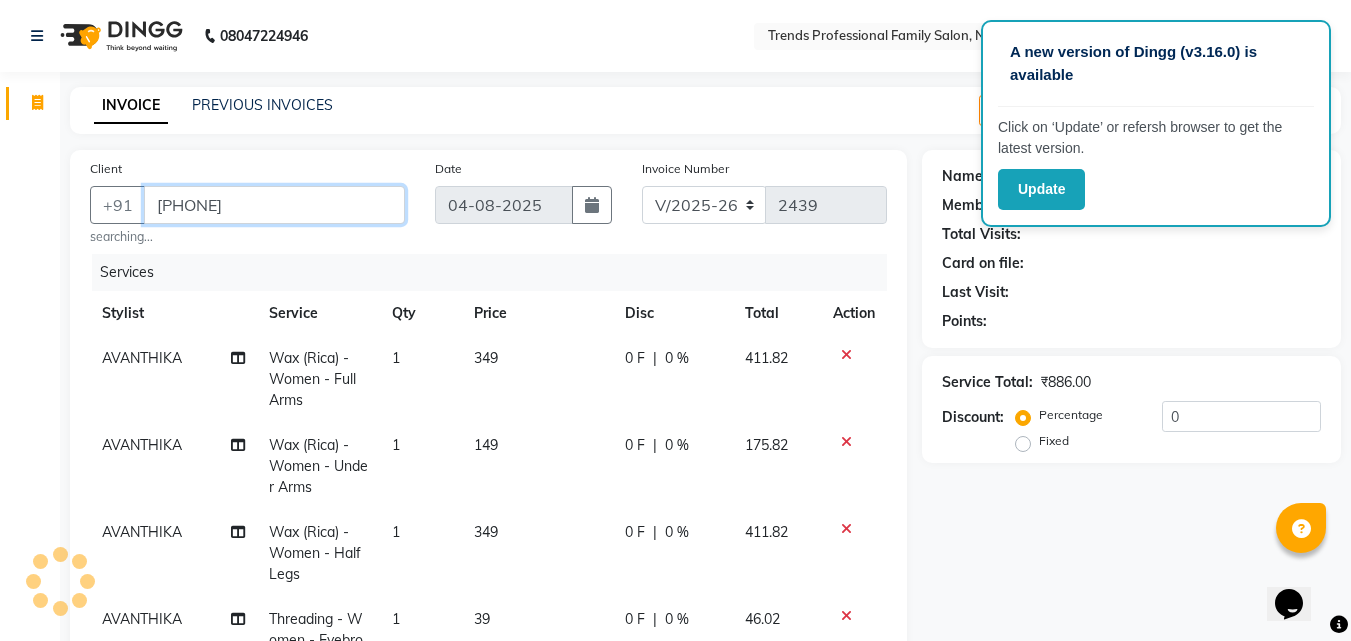 type on "[PHONE]" 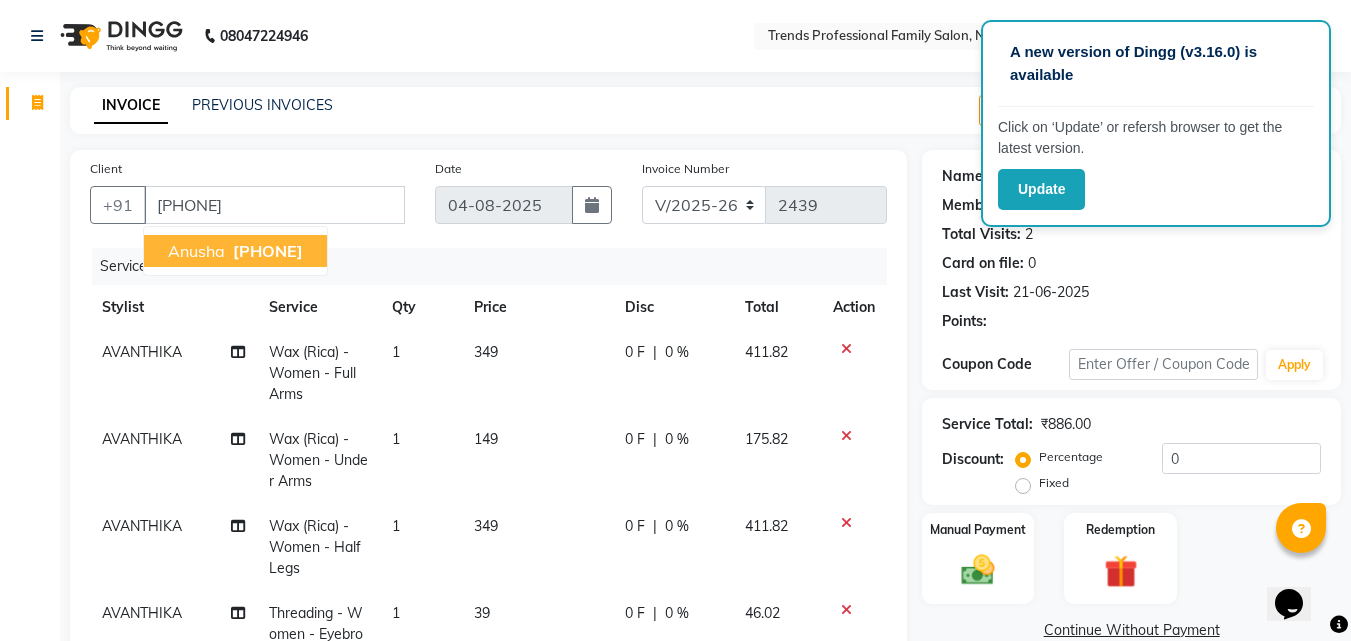 click on "anusha" at bounding box center [196, 251] 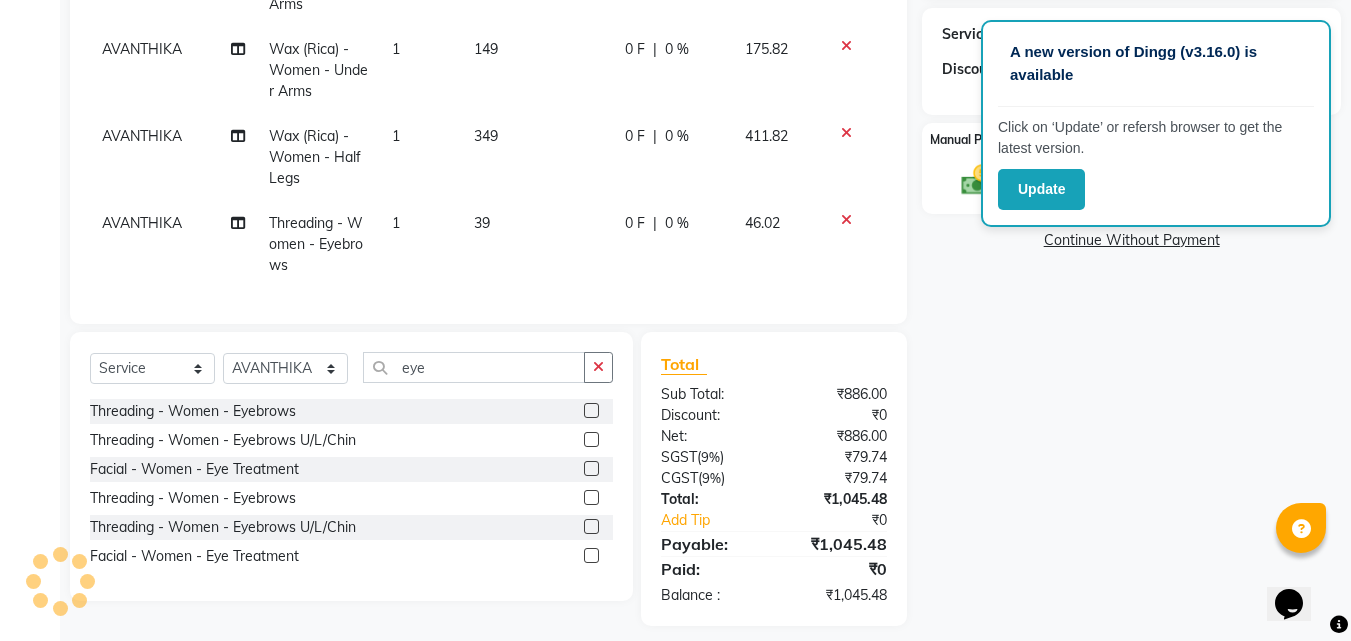 scroll, scrollTop: 420, scrollLeft: 0, axis: vertical 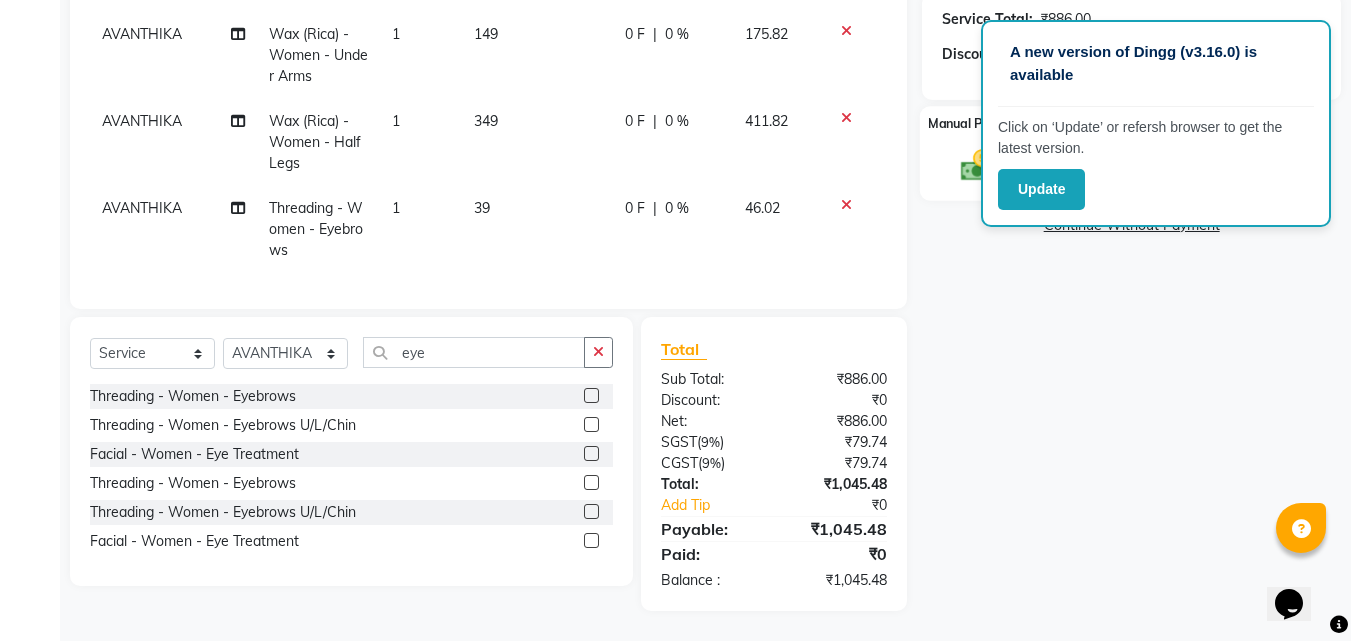 click 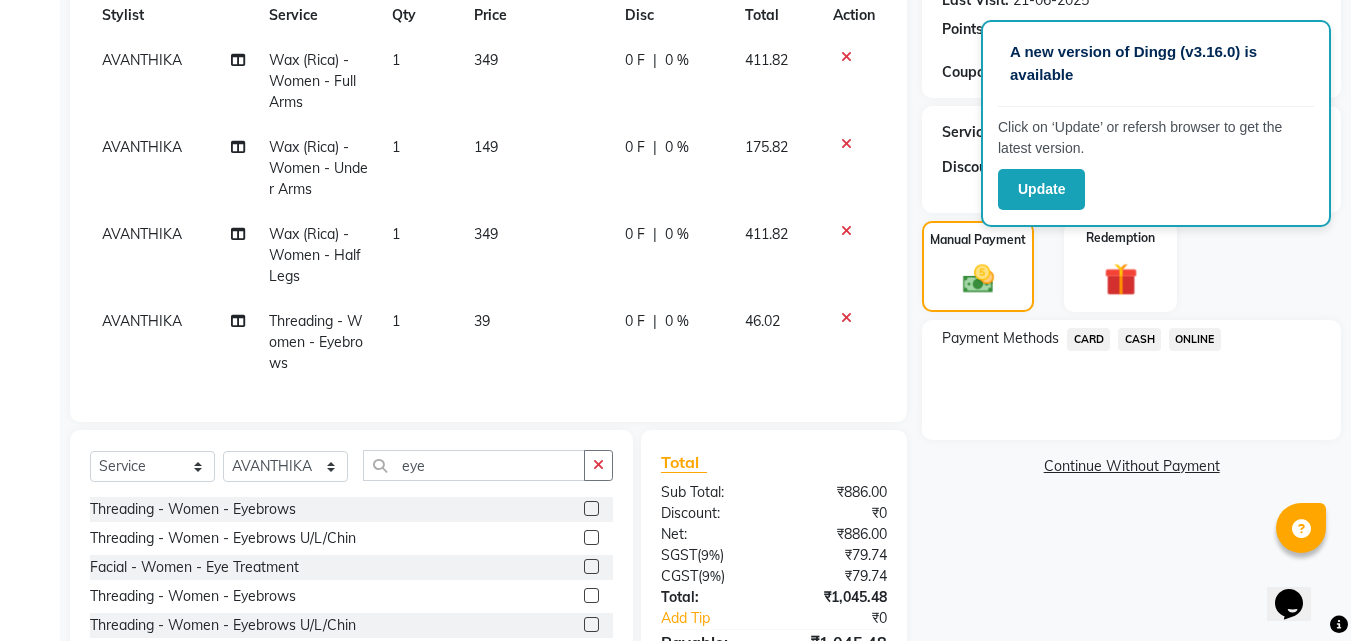 scroll, scrollTop: 333, scrollLeft: 0, axis: vertical 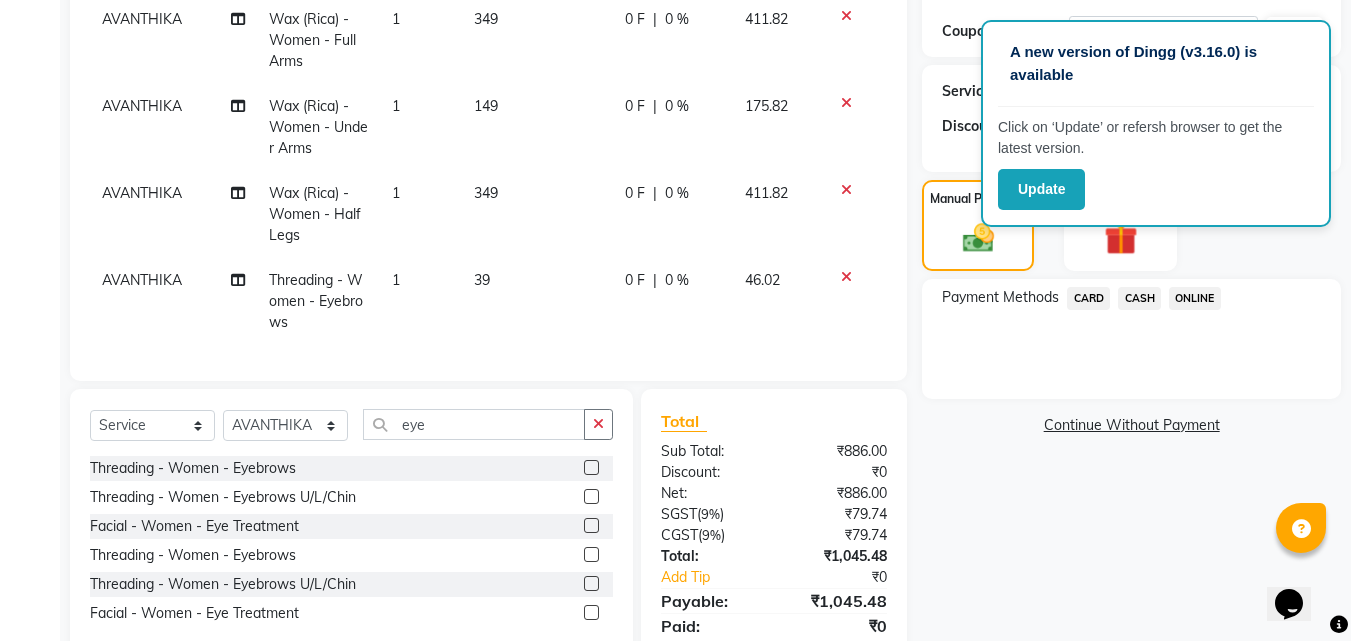 click on "ONLINE" 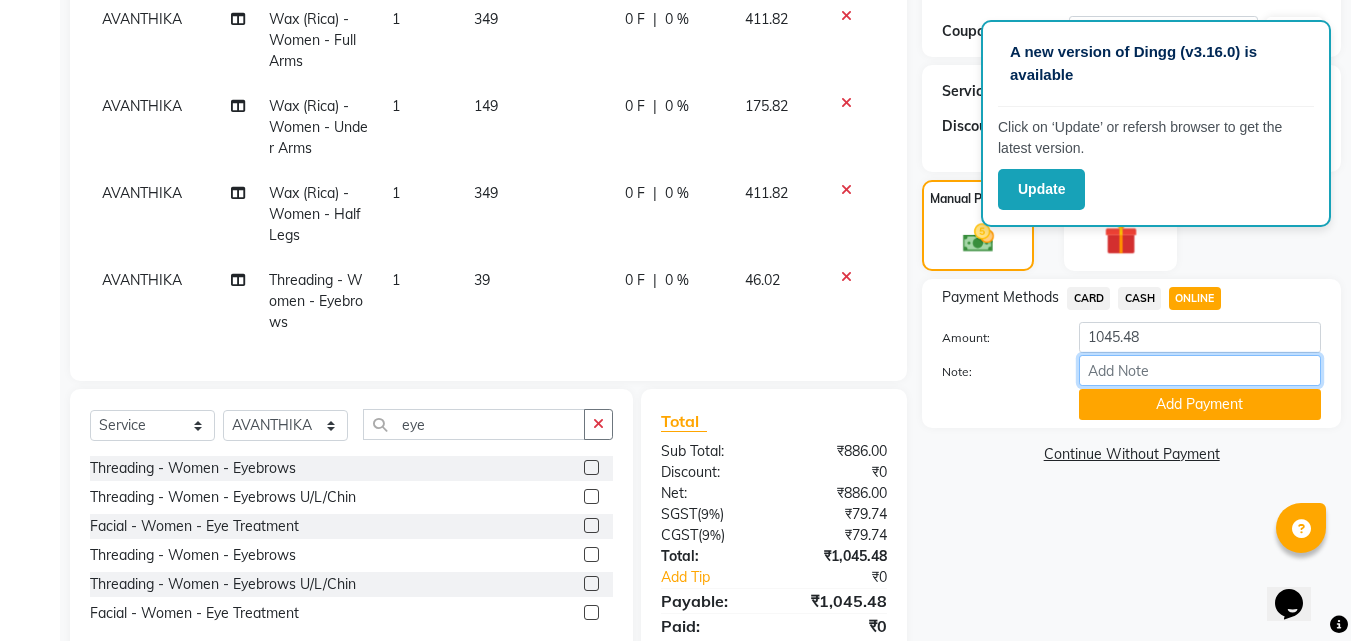 drag, startPoint x: 1140, startPoint y: 361, endPoint x: 1191, endPoint y: 386, distance: 56.797886 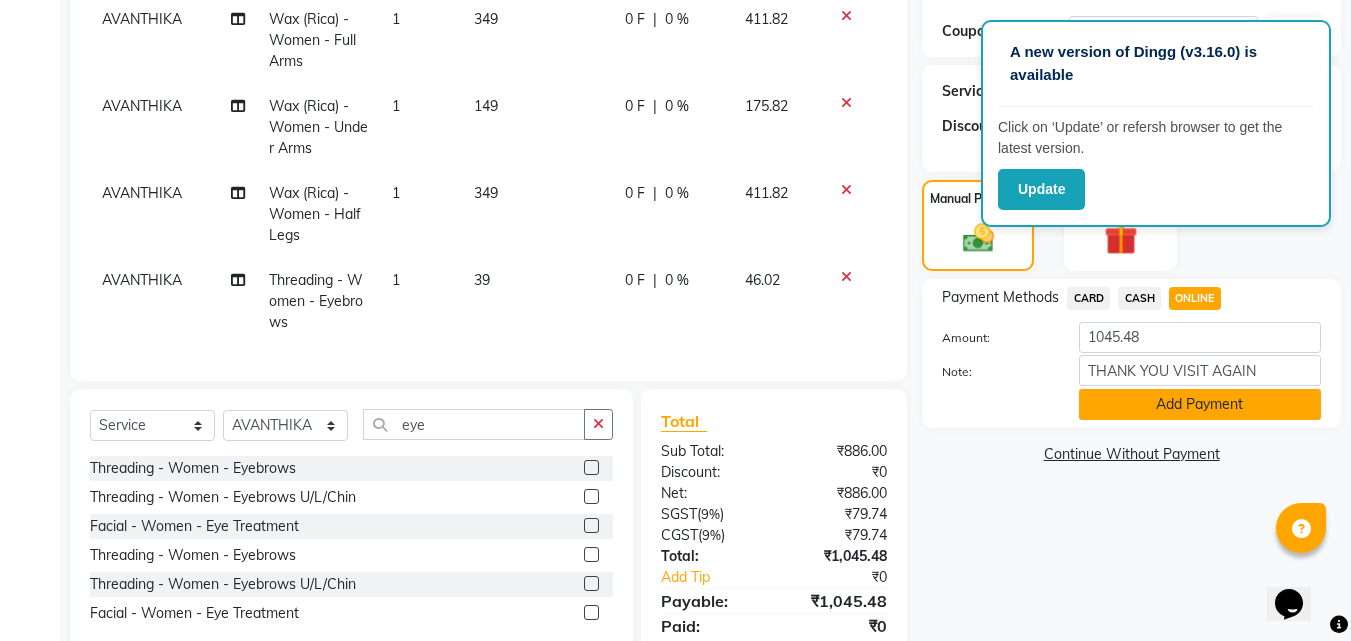 click on "Add Payment" 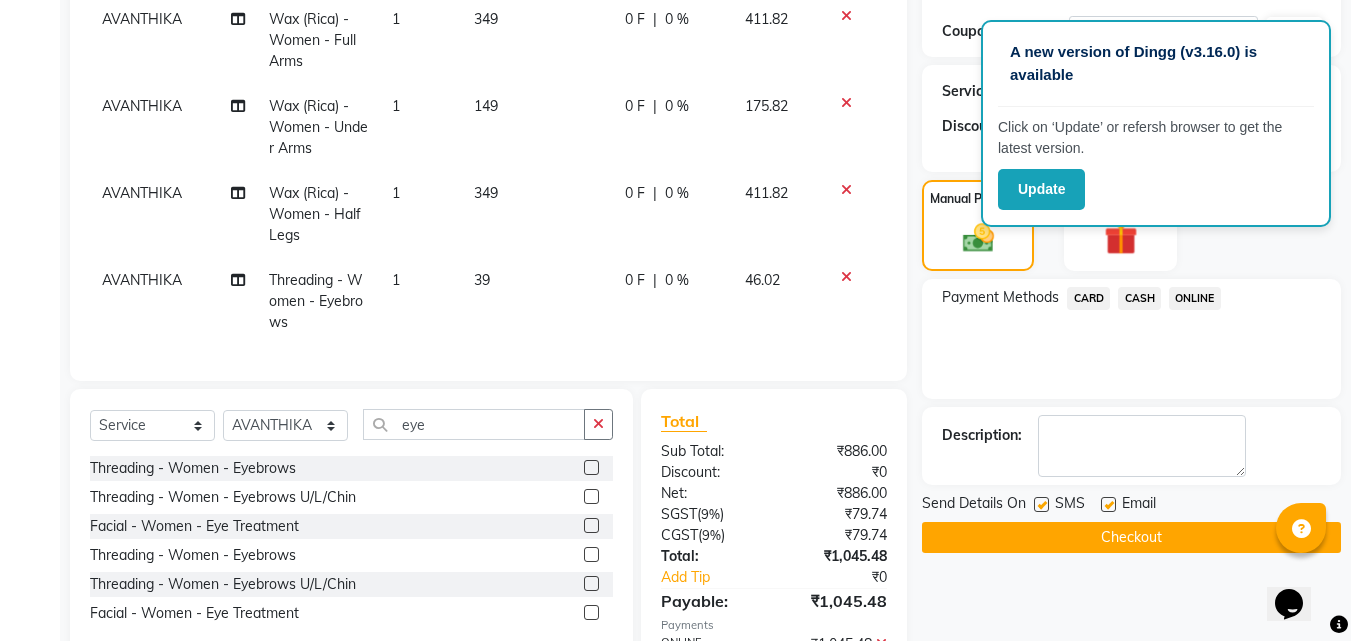 click on "Checkout" 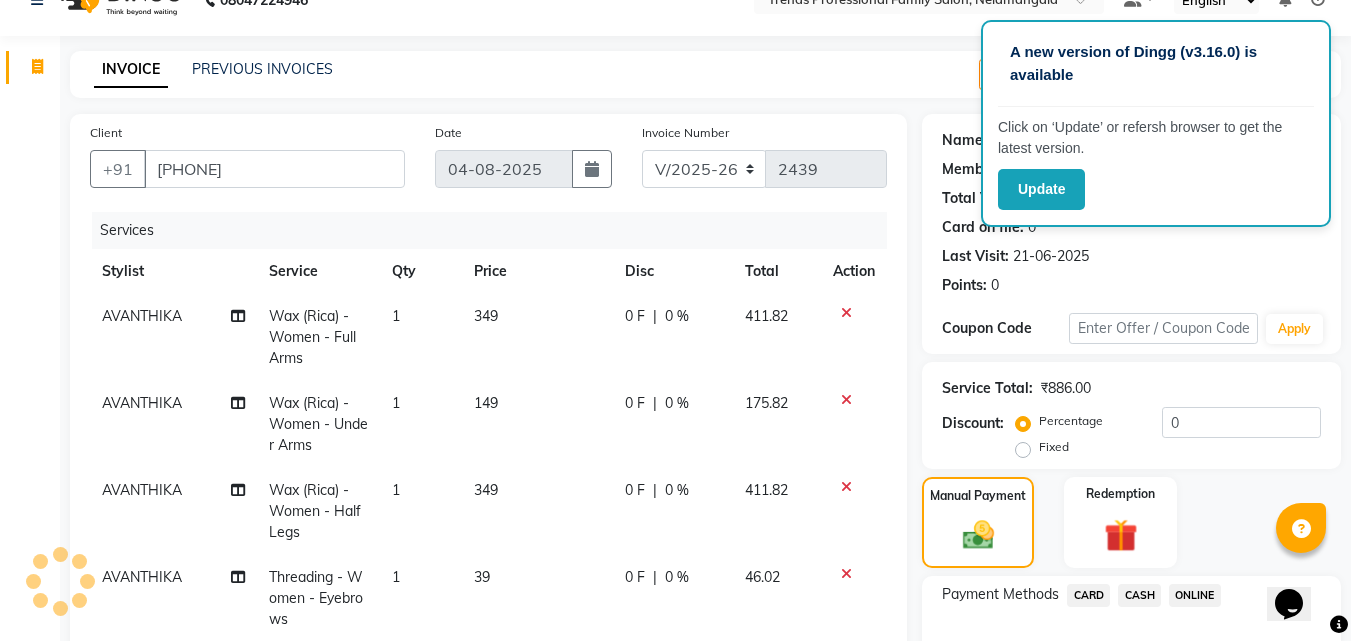 scroll, scrollTop: 0, scrollLeft: 0, axis: both 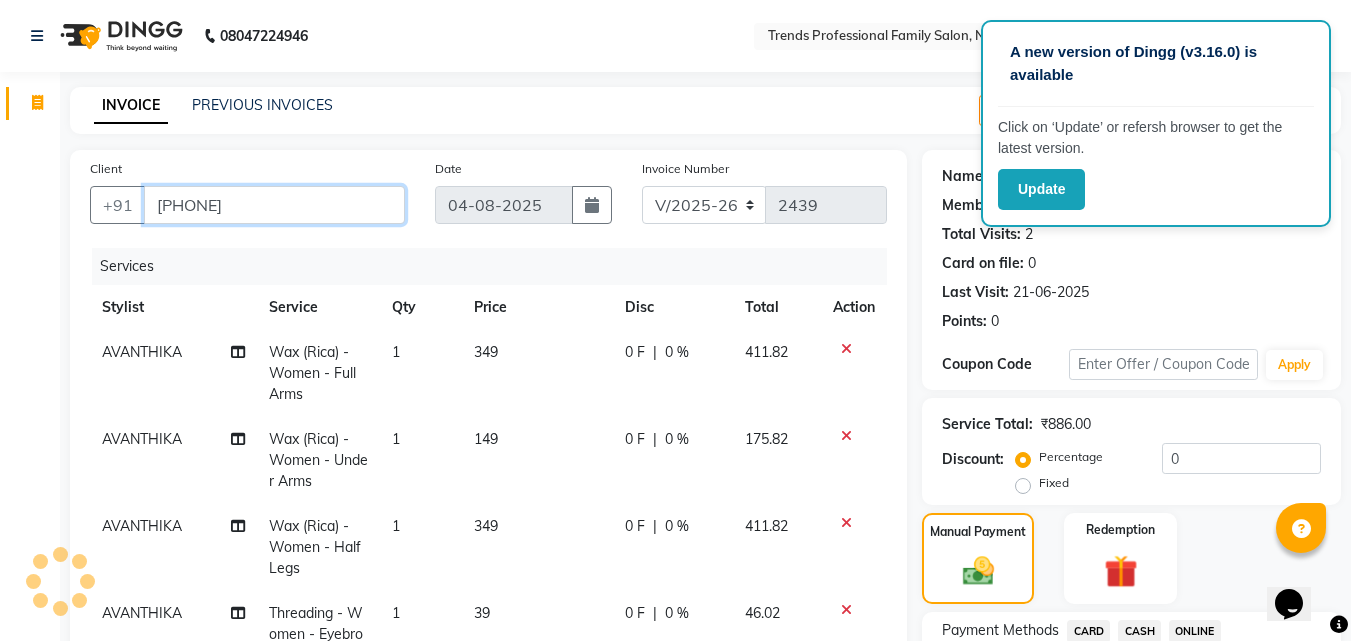 drag, startPoint x: 266, startPoint y: 206, endPoint x: 111, endPoint y: 224, distance: 156.04166 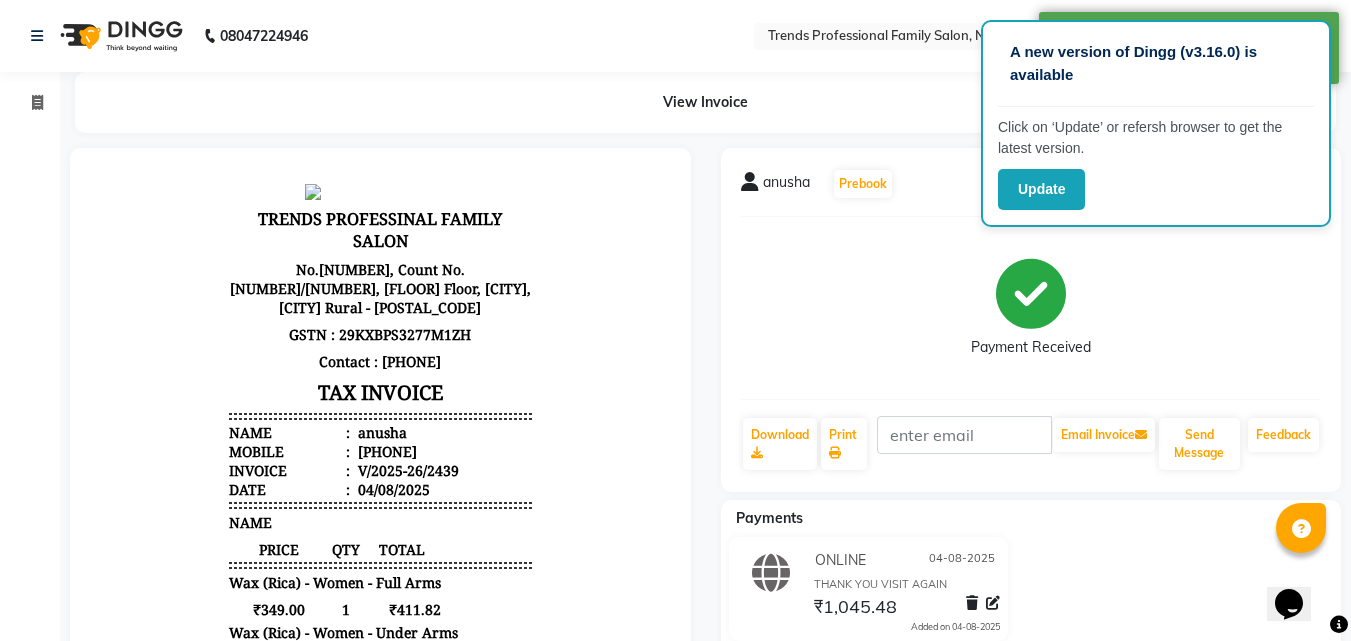 scroll, scrollTop: 0, scrollLeft: 0, axis: both 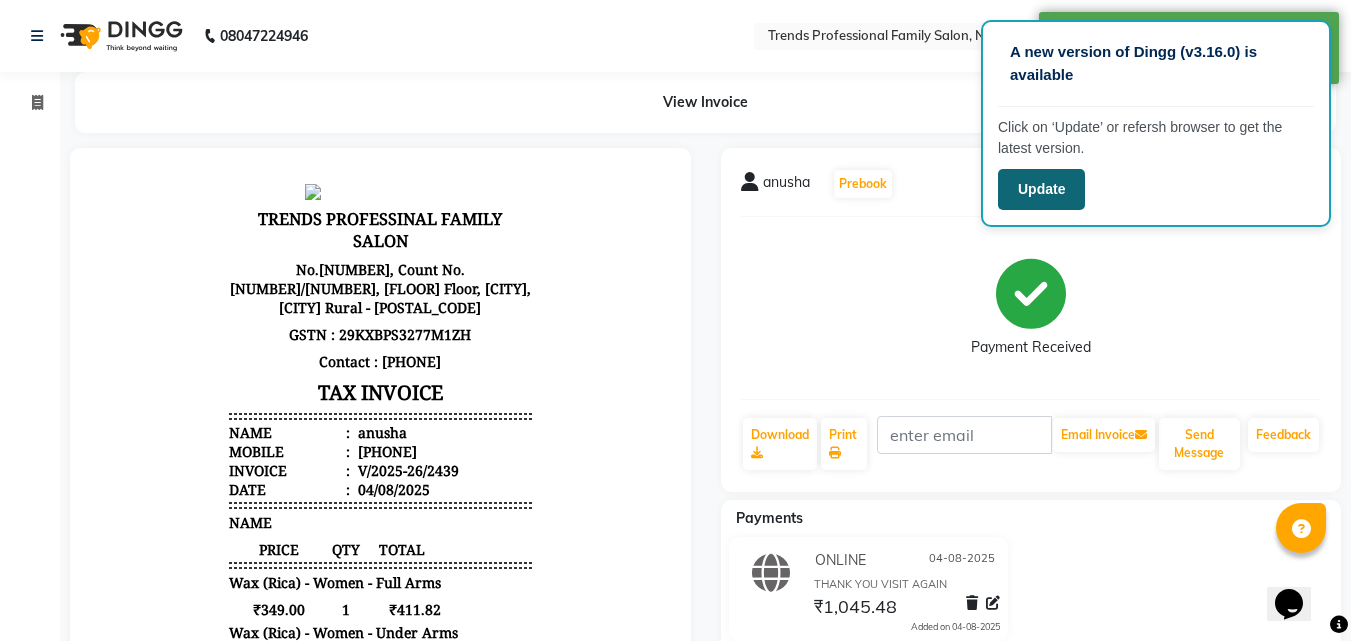 click on "Update" 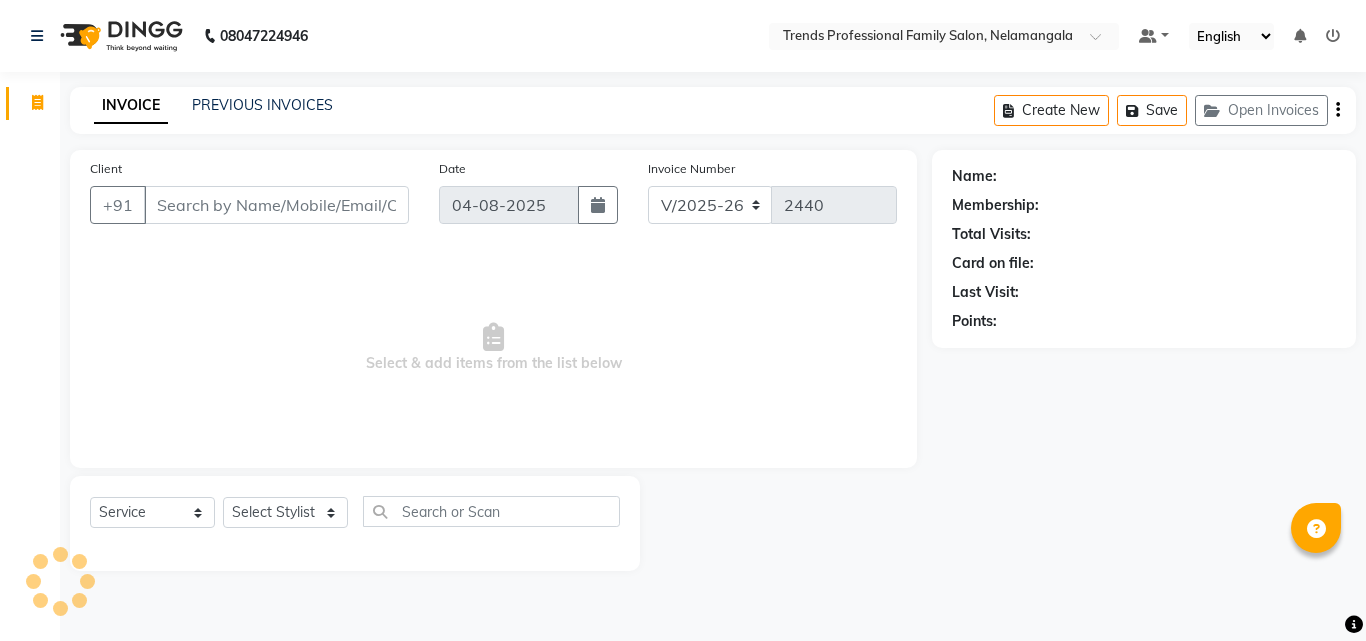 select on "7345" 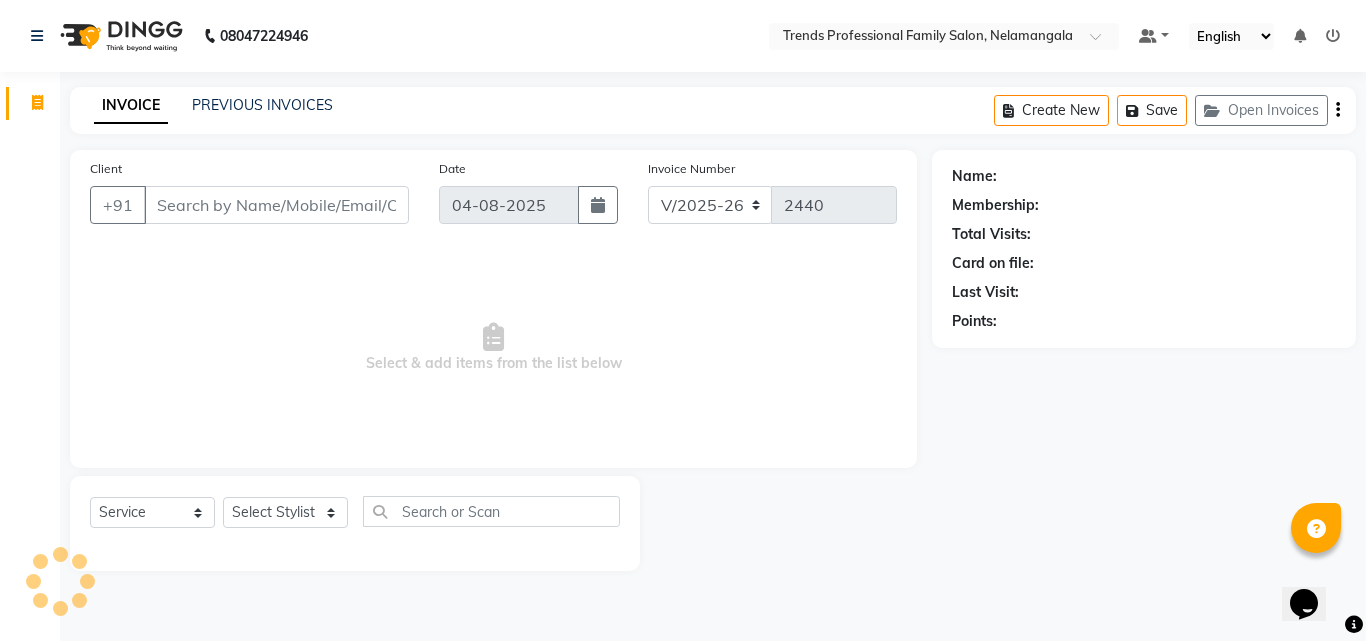 scroll, scrollTop: 0, scrollLeft: 0, axis: both 